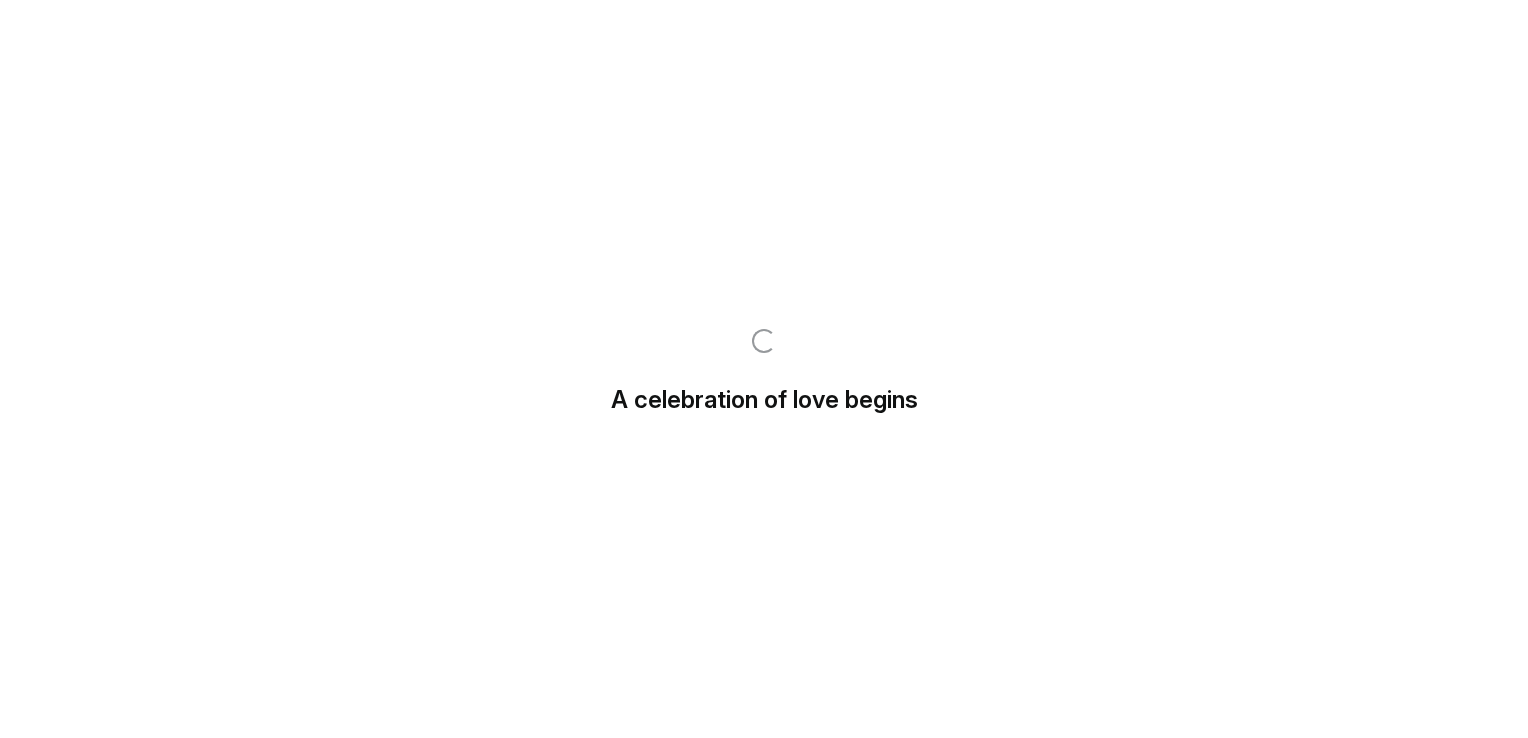scroll, scrollTop: 0, scrollLeft: 0, axis: both 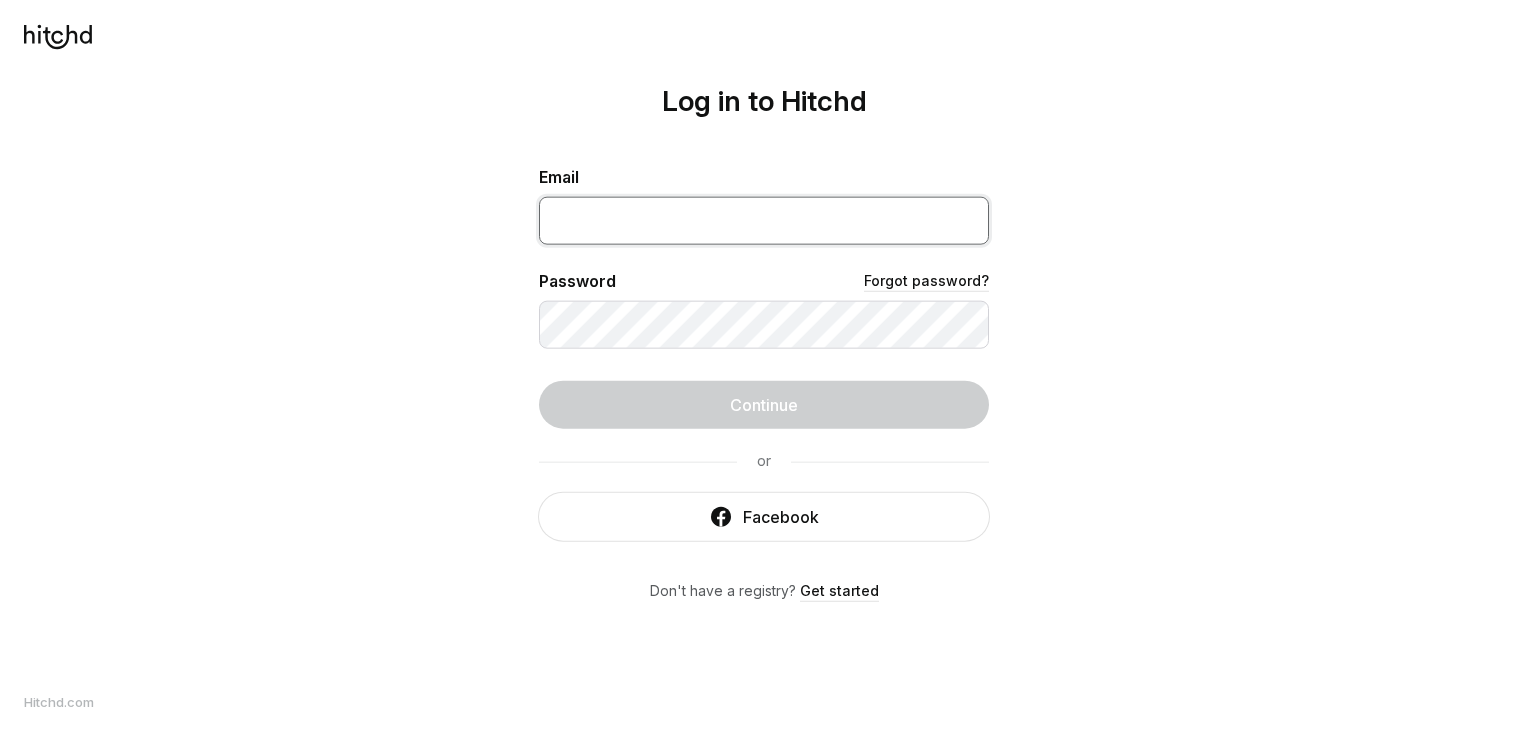 type on "[EMAIL]" 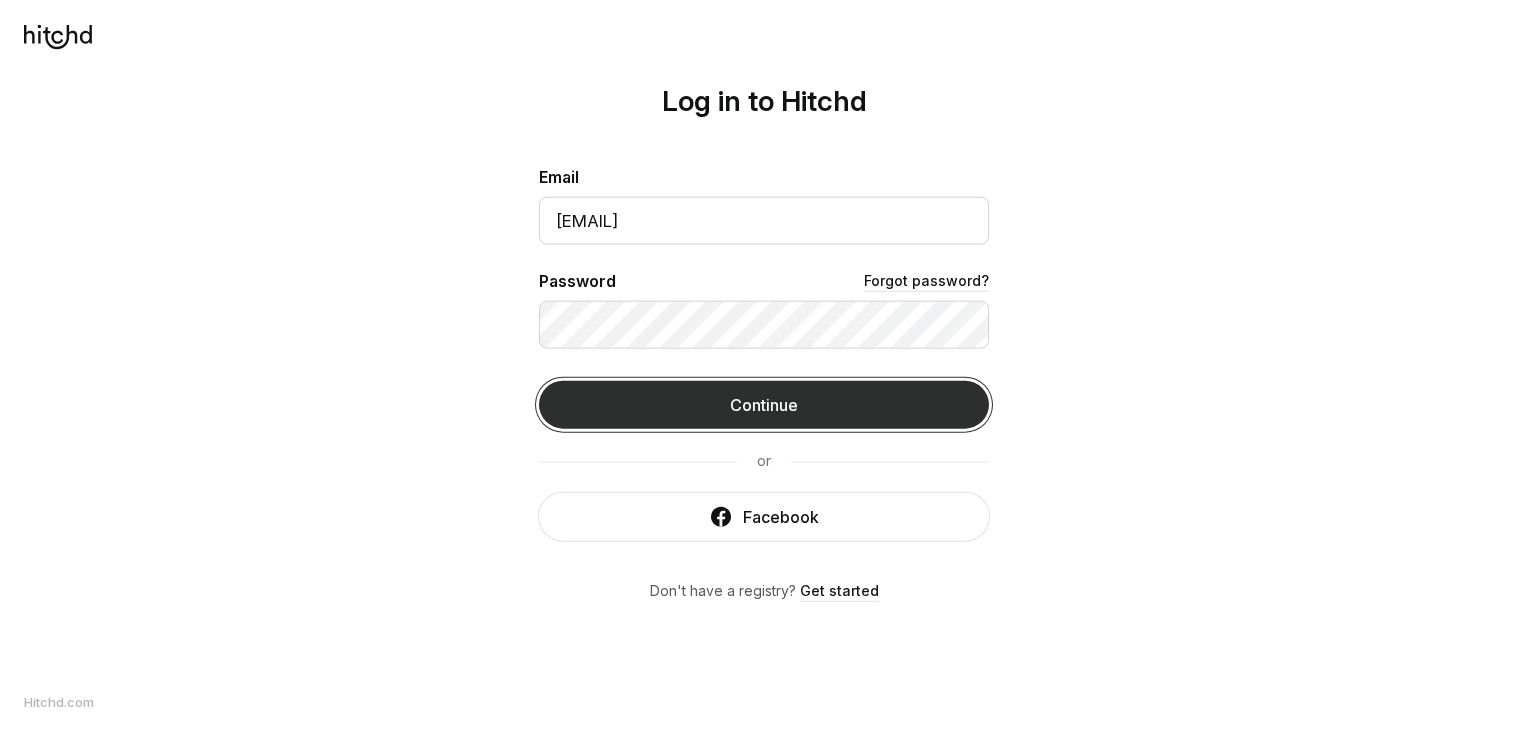 click on "Continue" at bounding box center [764, 405] 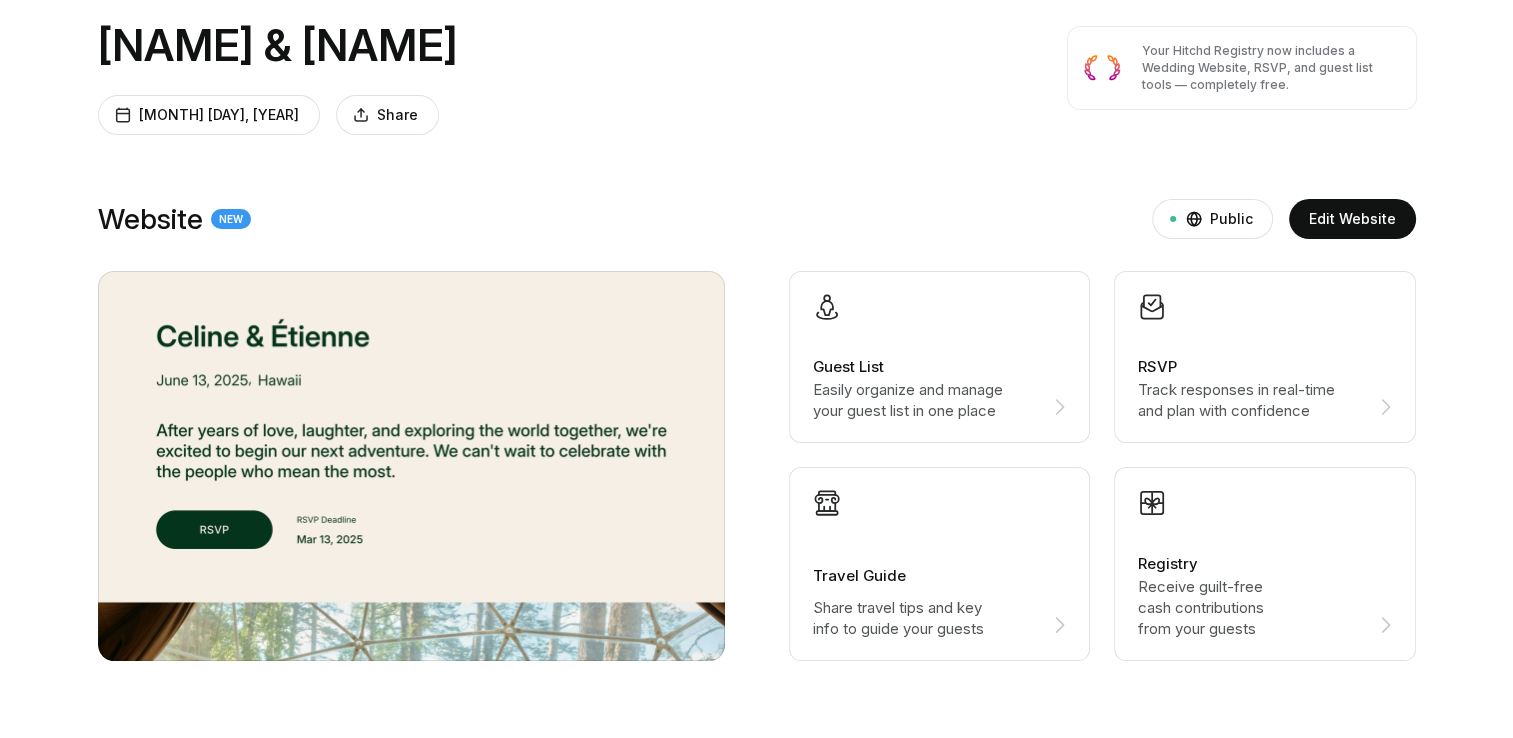 scroll, scrollTop: 100, scrollLeft: 0, axis: vertical 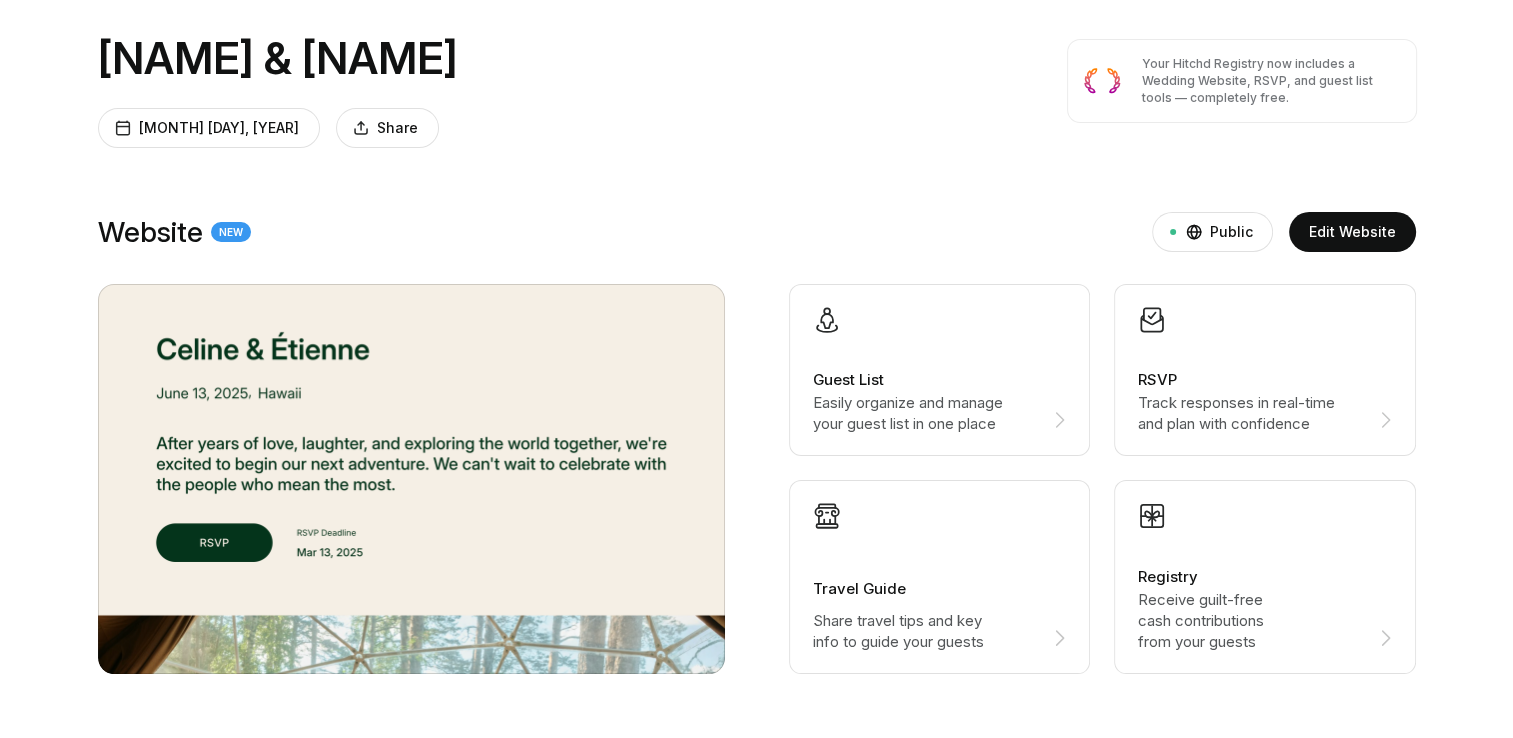 click at bounding box center [411, 479] 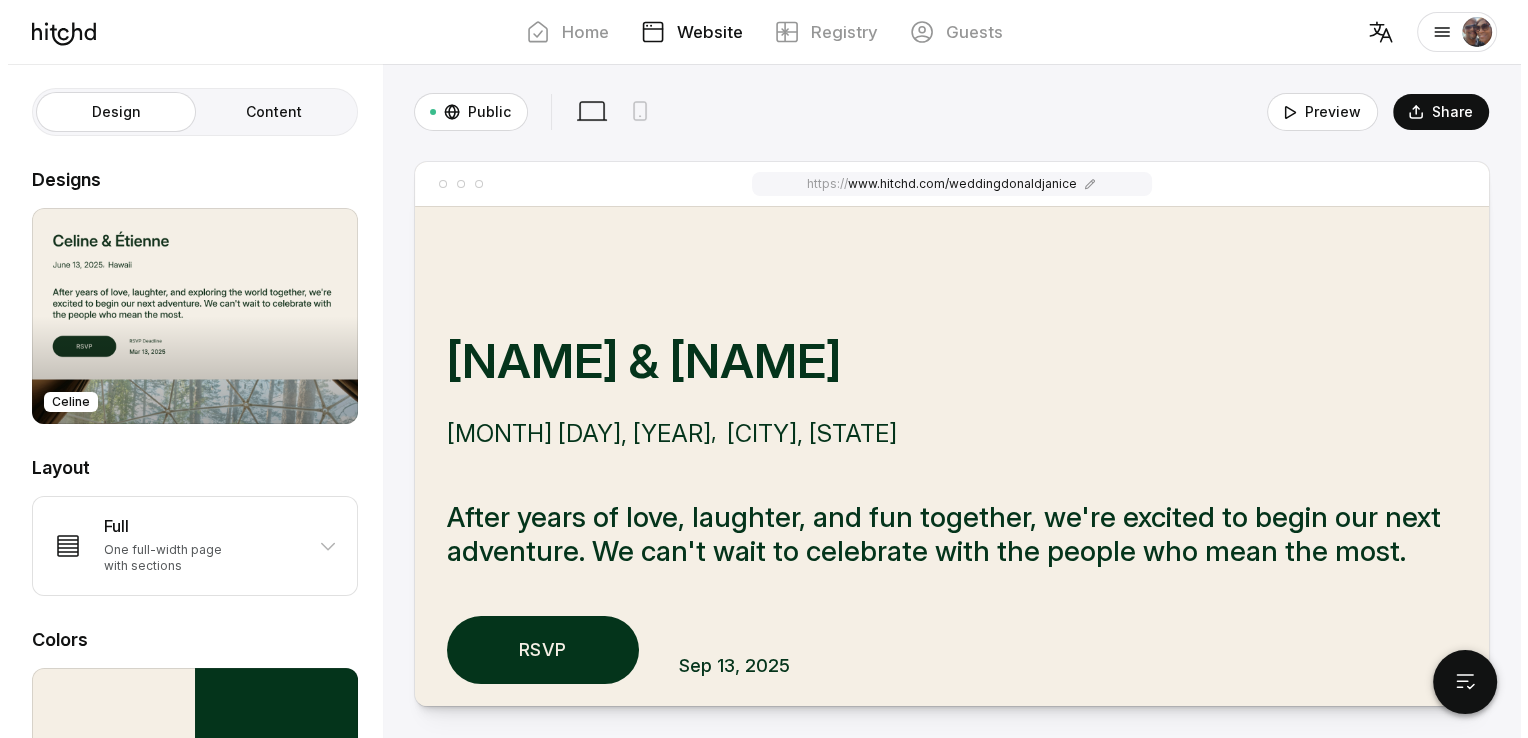 scroll, scrollTop: 0, scrollLeft: 0, axis: both 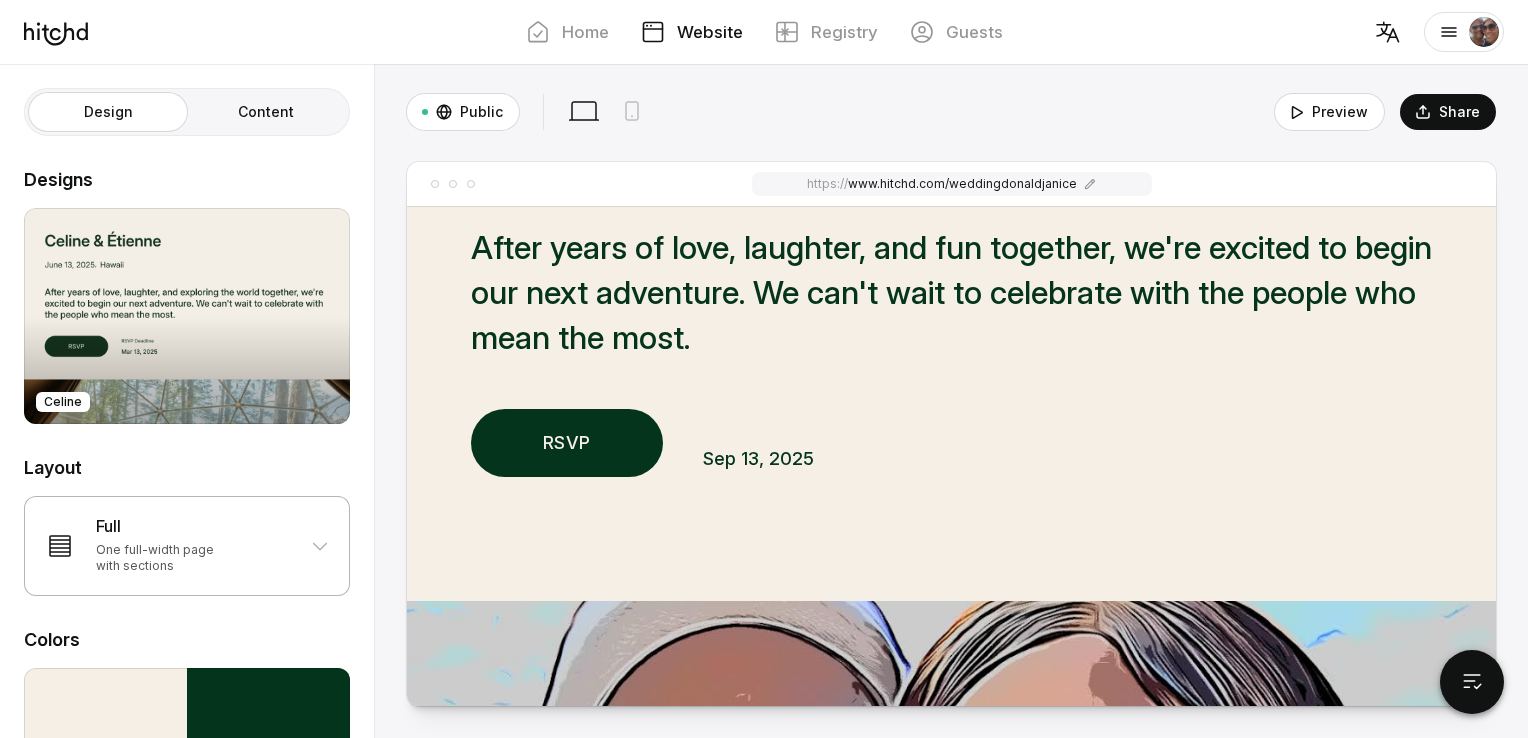 click on "Full
One full-width page with sections" at bounding box center (187, 546) 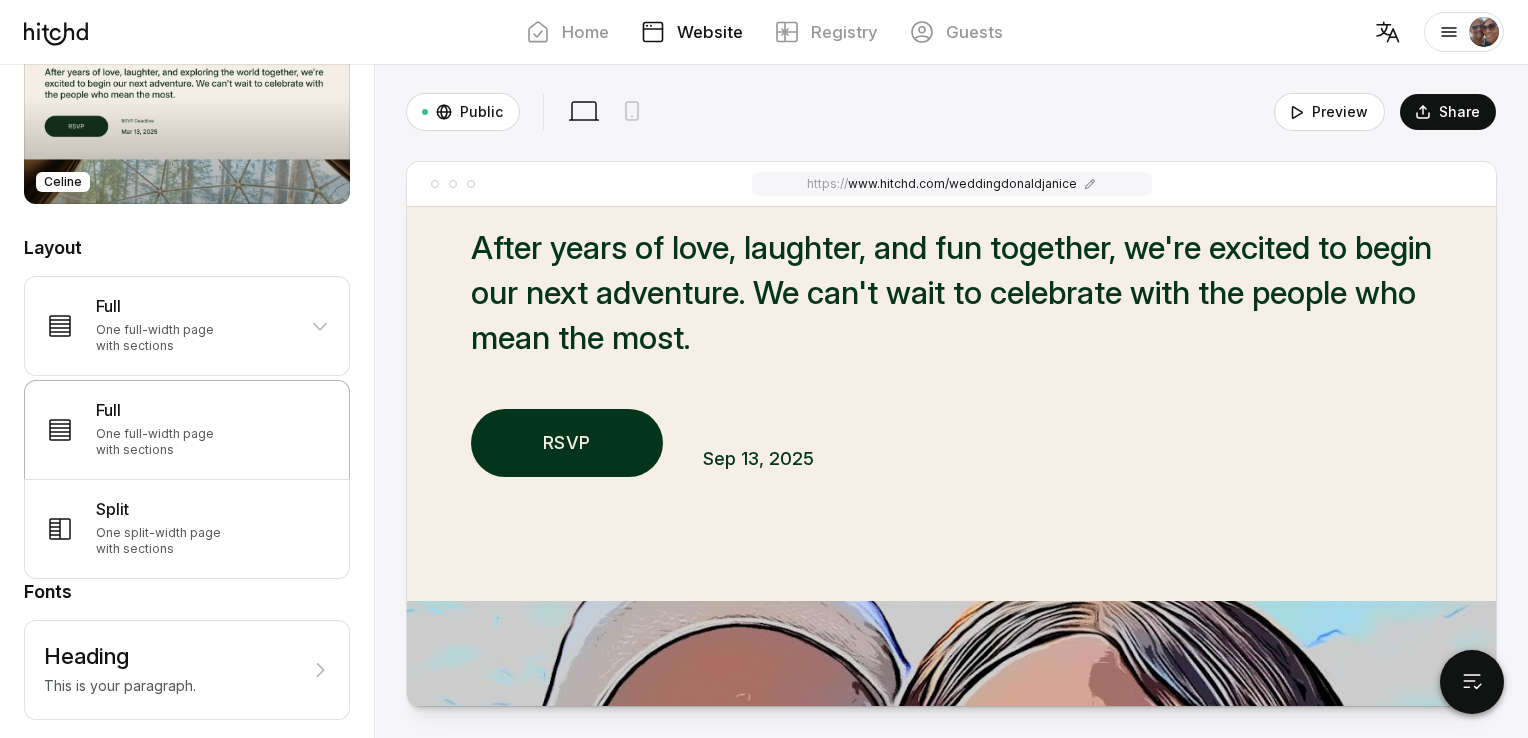 scroll, scrollTop: 225, scrollLeft: 0, axis: vertical 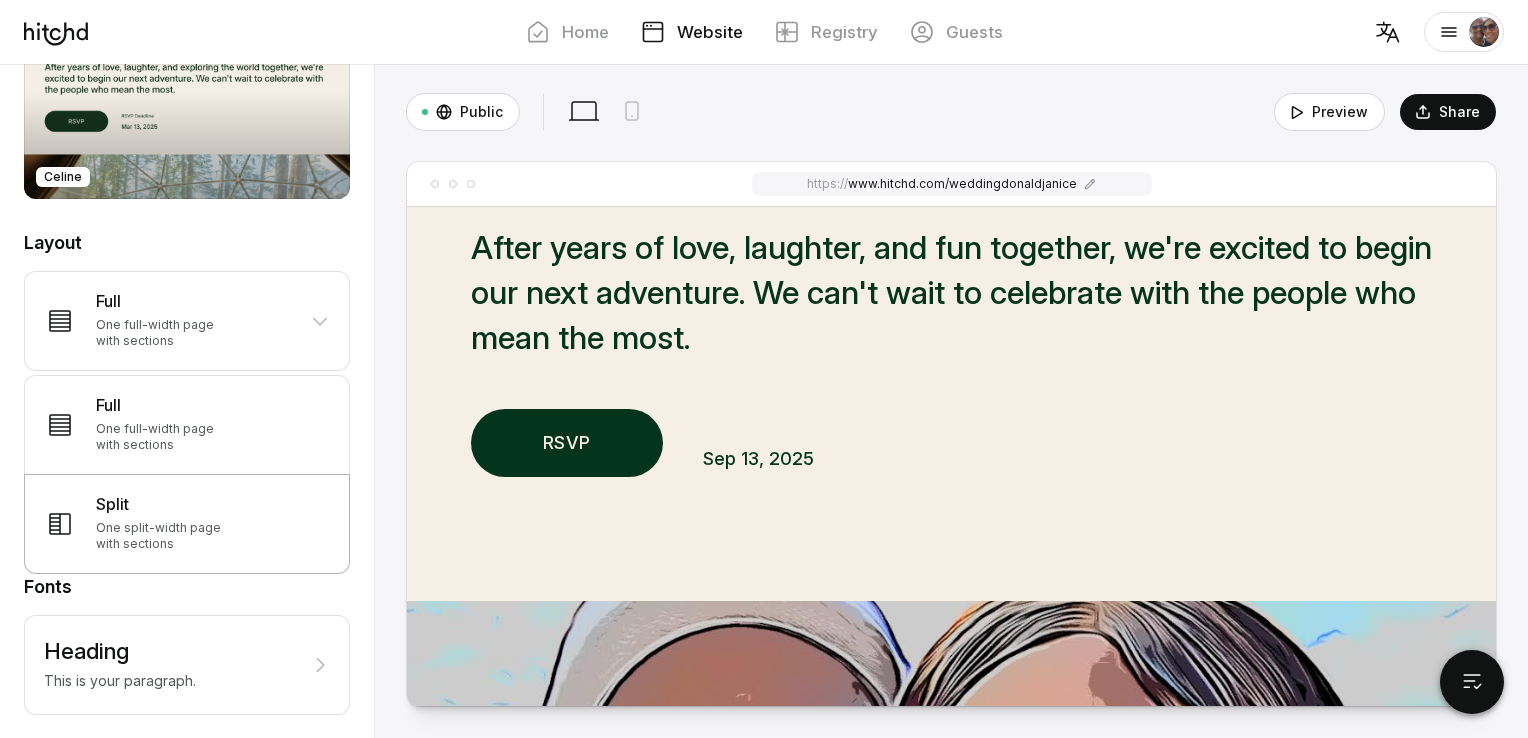 click on "Split
One split-width page with sections" at bounding box center (187, 524) 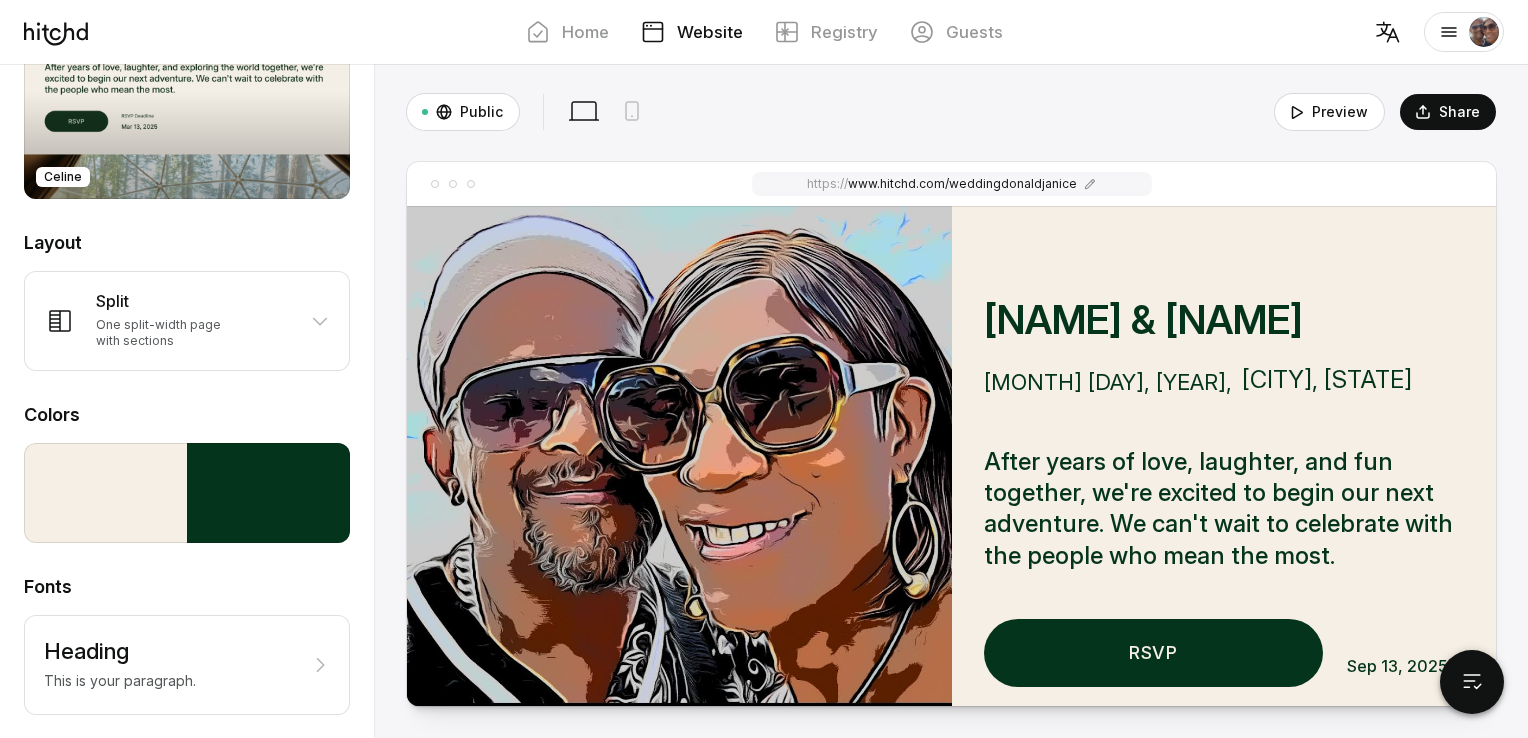 scroll, scrollTop: 0, scrollLeft: 0, axis: both 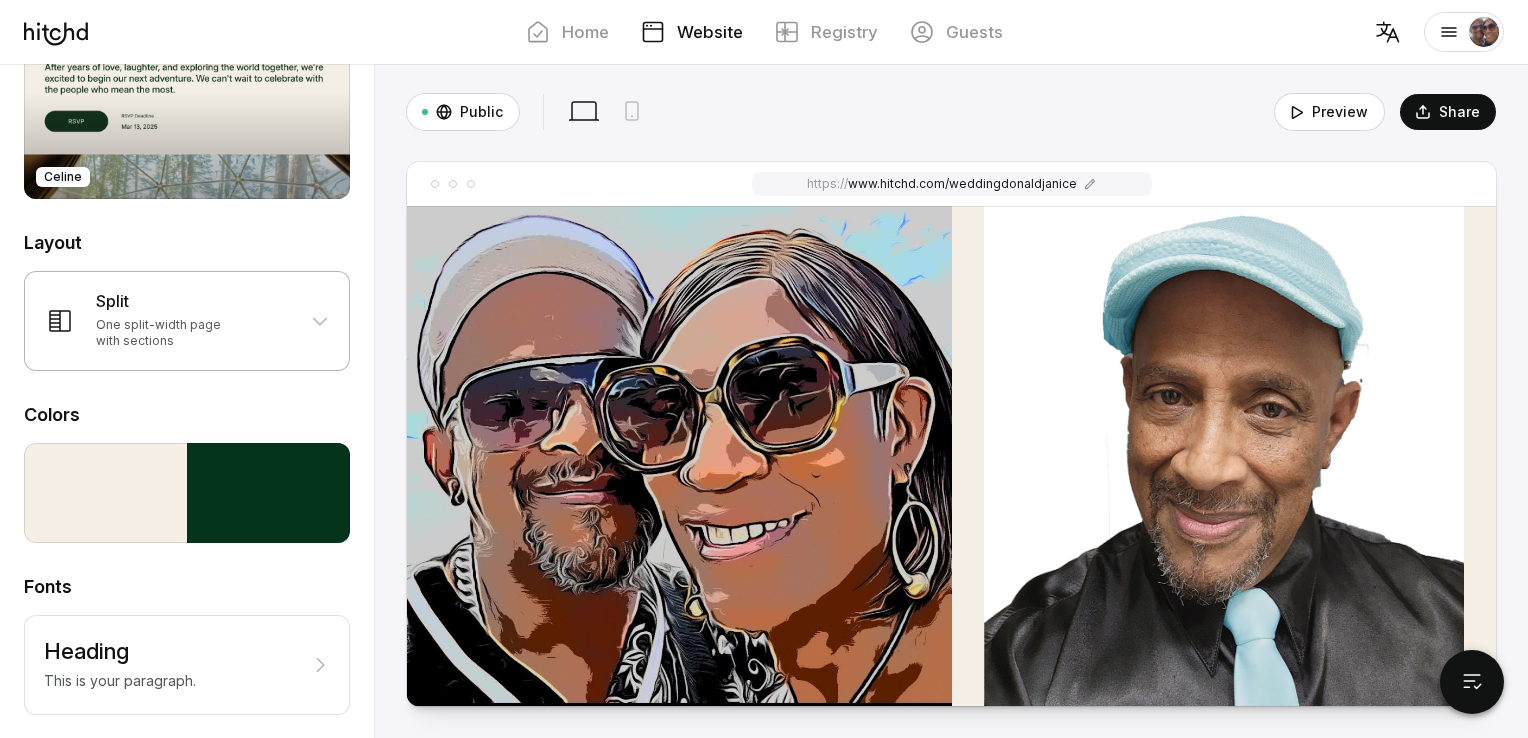 click at bounding box center [320, 321] 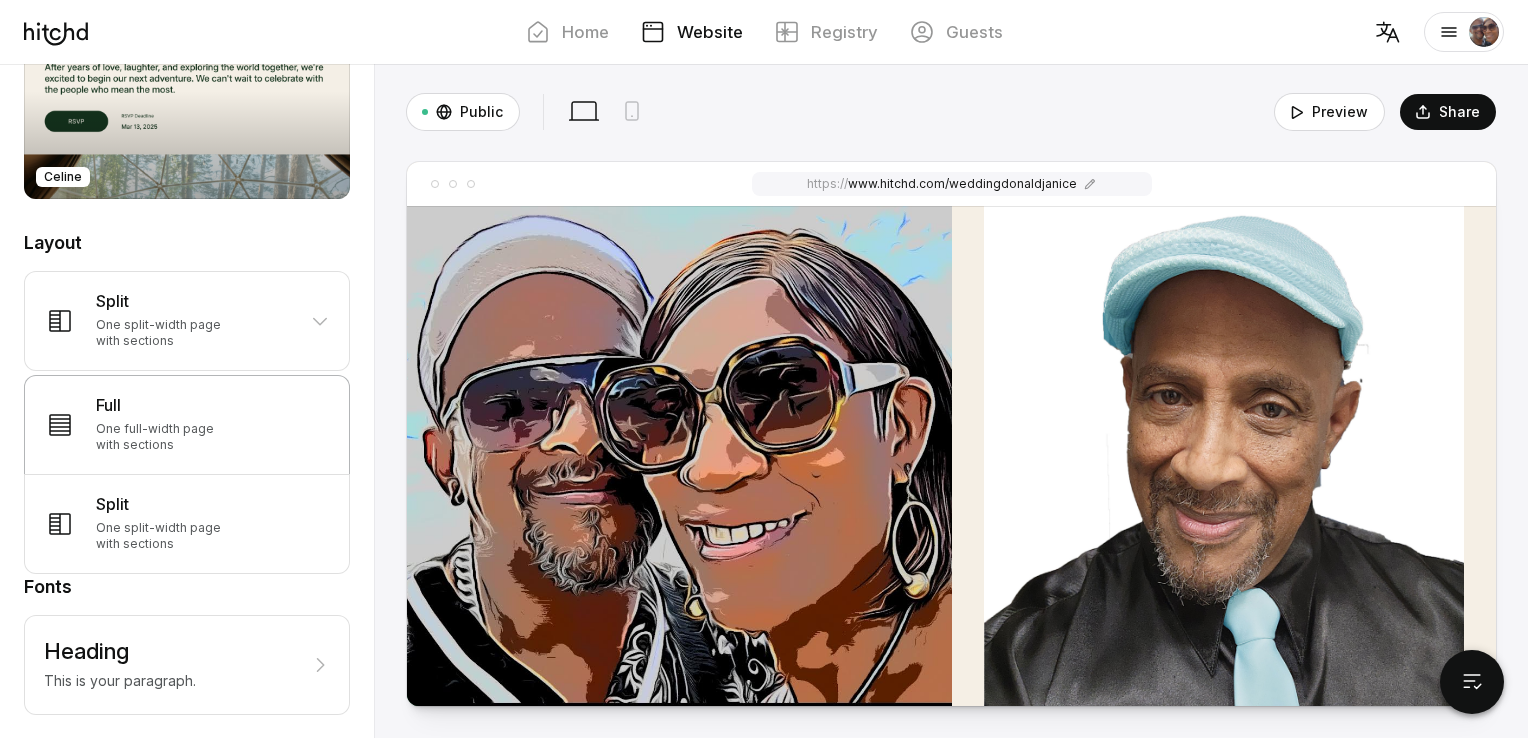 click on "Full" at bounding box center (187, 405) 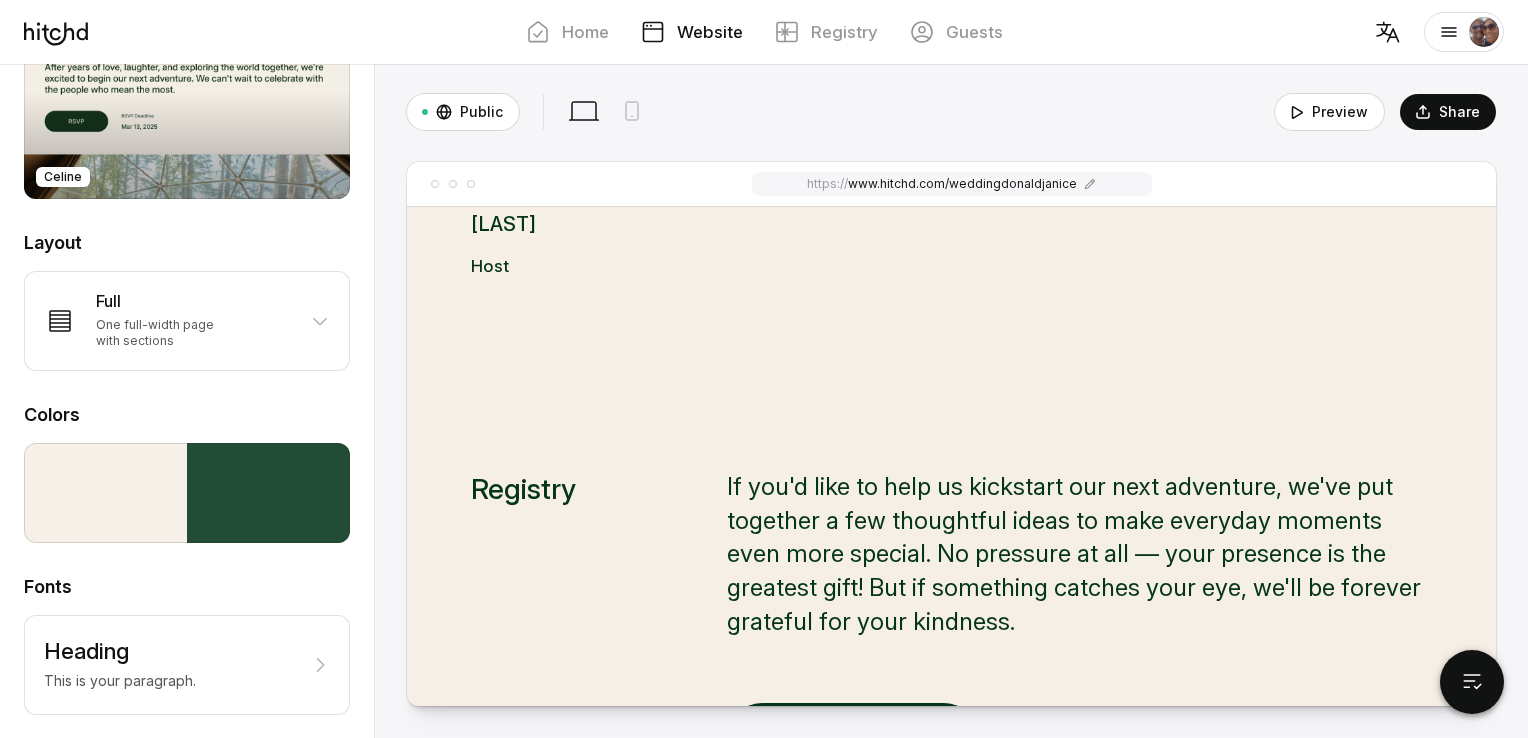 scroll, scrollTop: 3500, scrollLeft: 0, axis: vertical 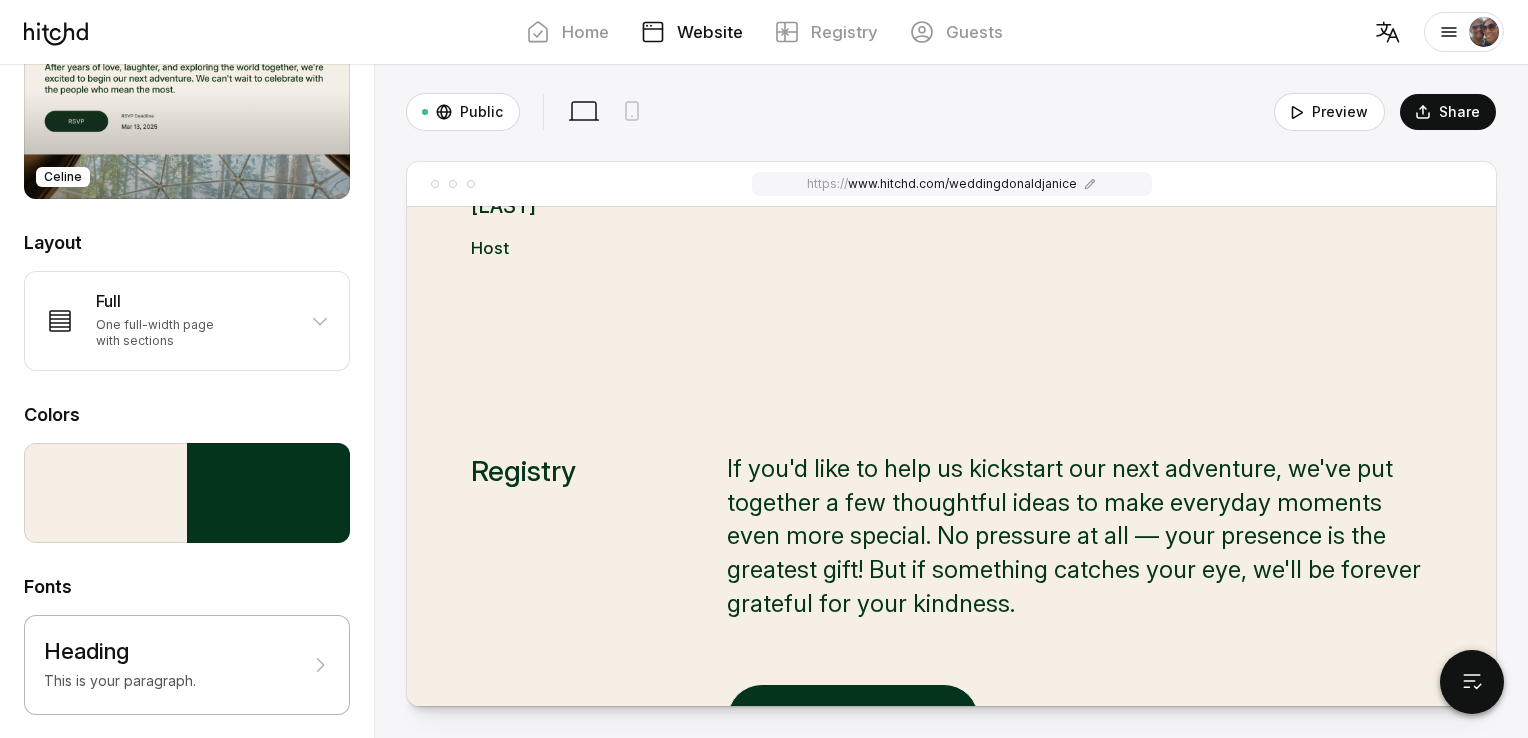 click on "Heading
This is your paragraph." at bounding box center [187, 665] 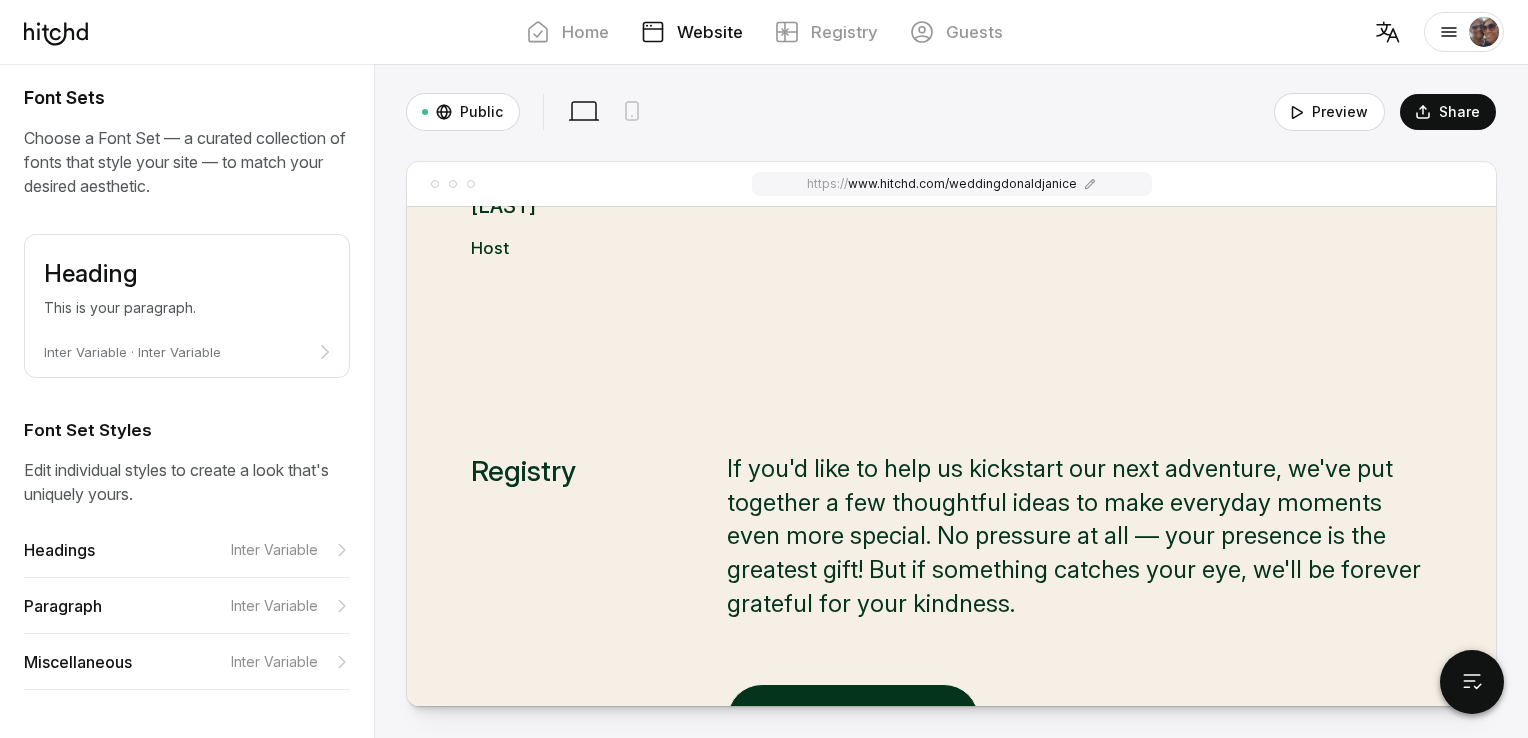 scroll, scrollTop: 136, scrollLeft: 0, axis: vertical 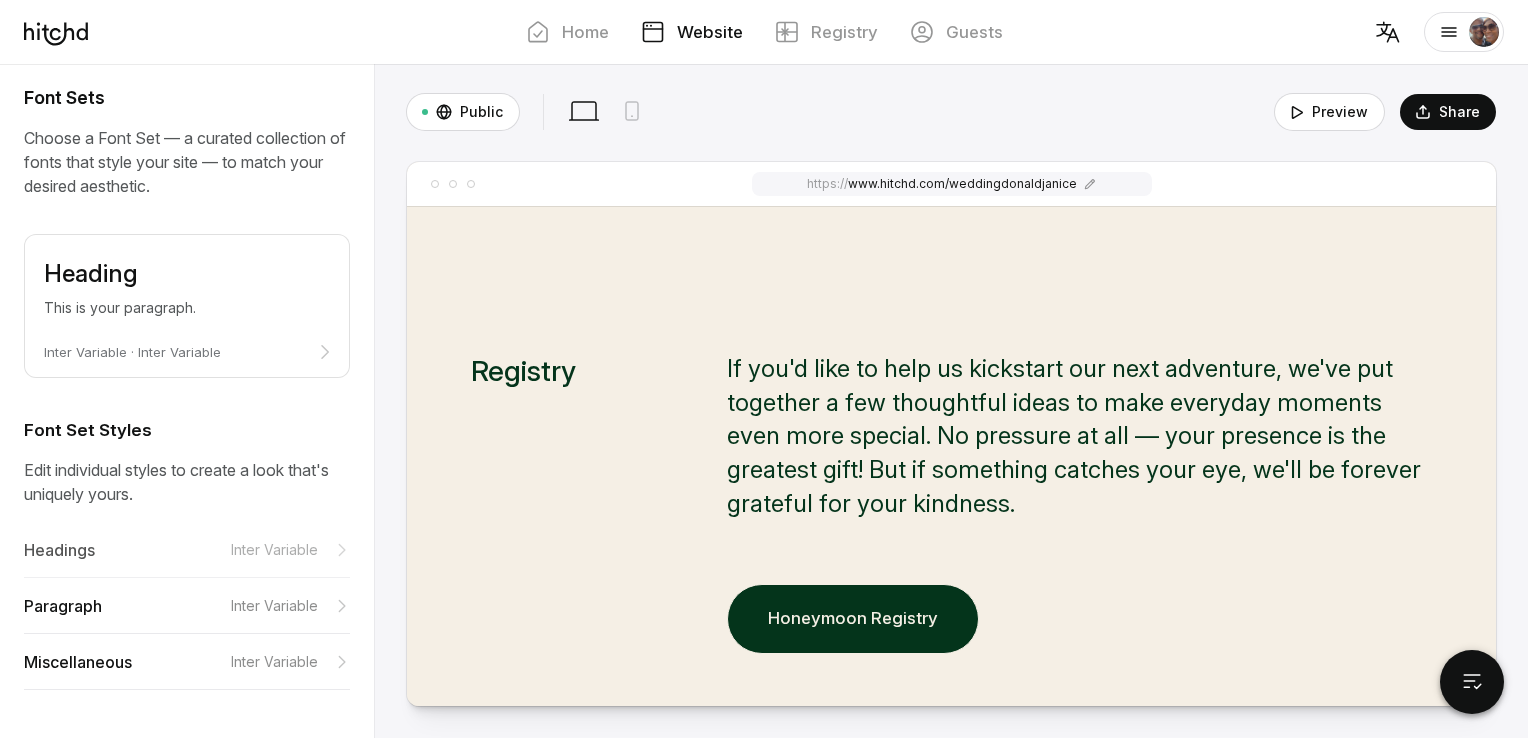click on "Headings" at bounding box center [59, 549] 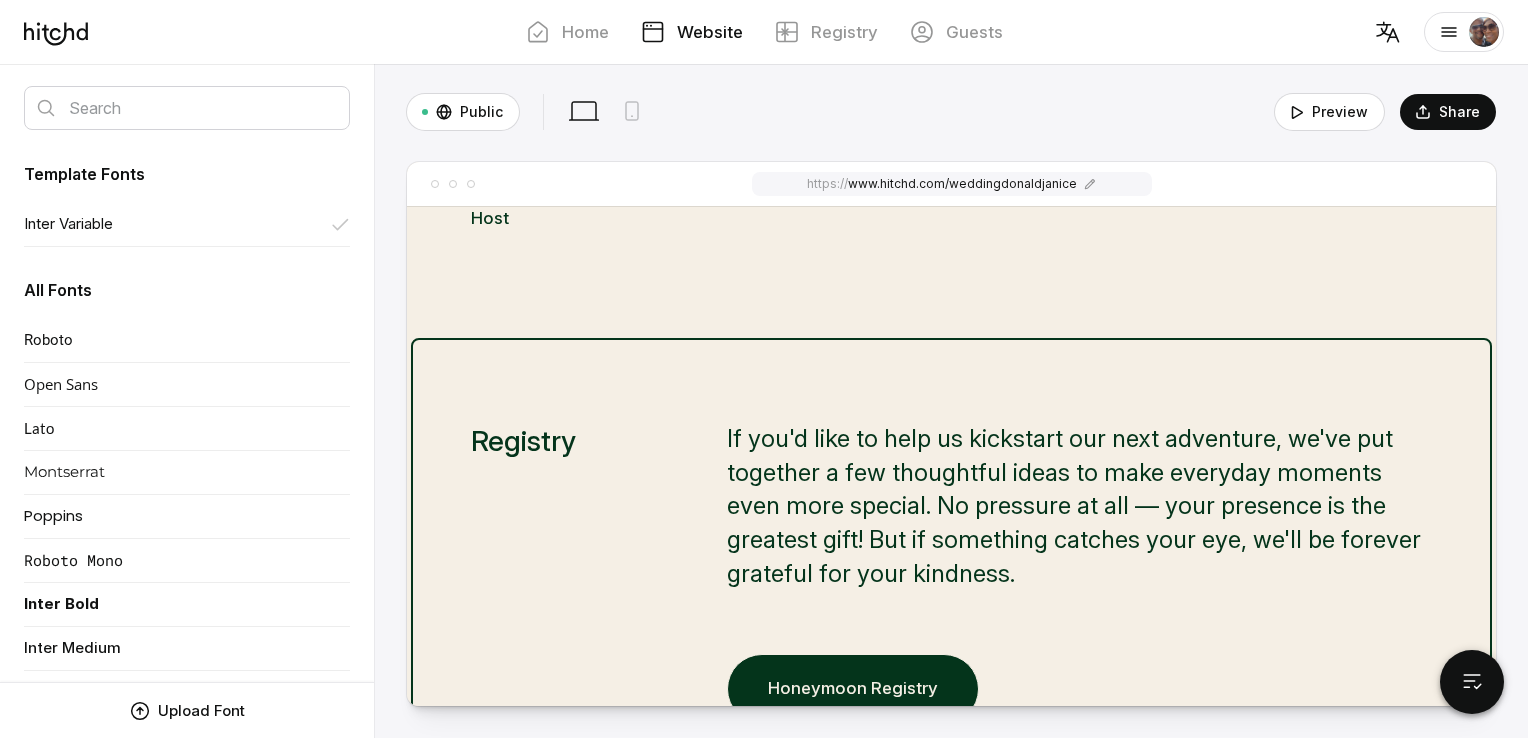 scroll, scrollTop: 3500, scrollLeft: 0, axis: vertical 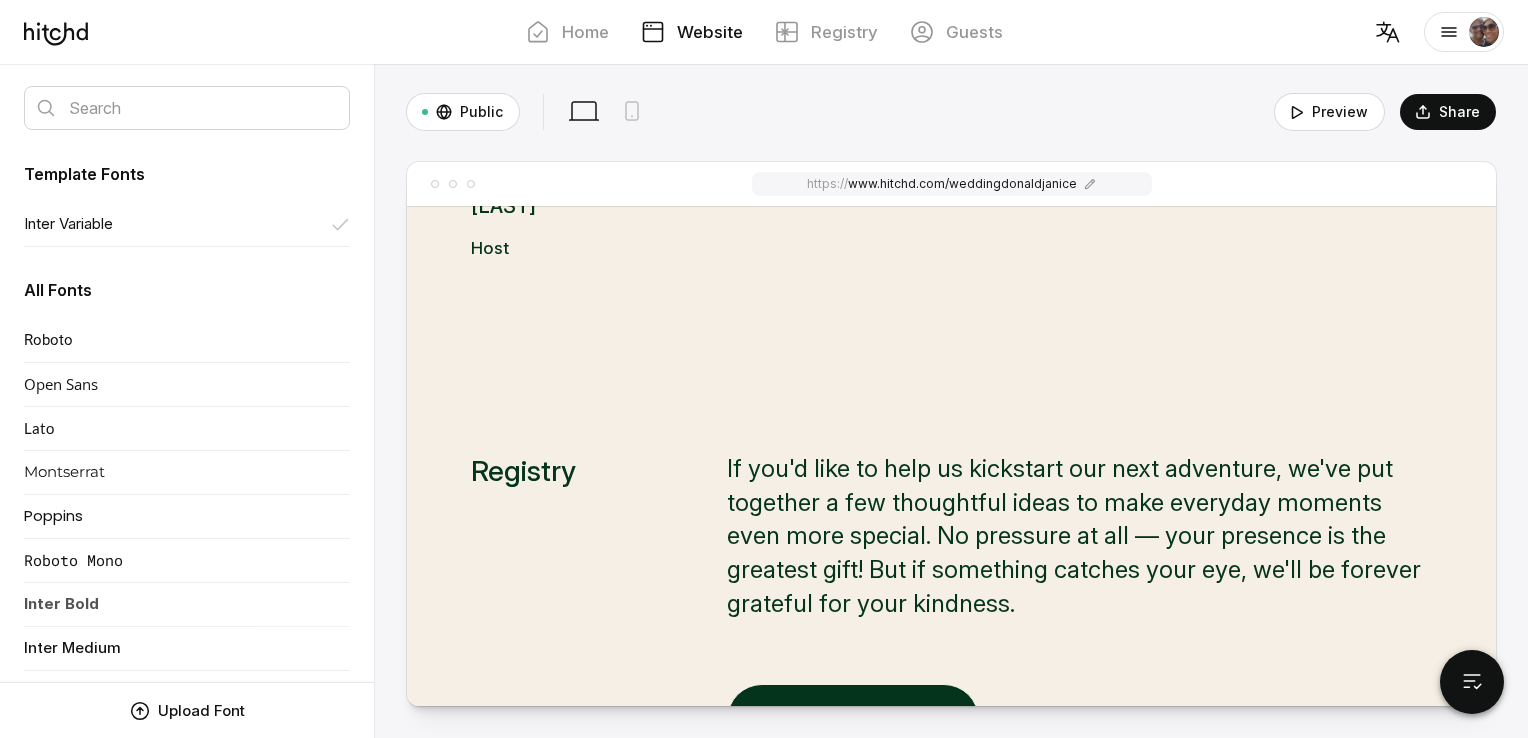 click on "Inter Bold" at bounding box center [187, 340] 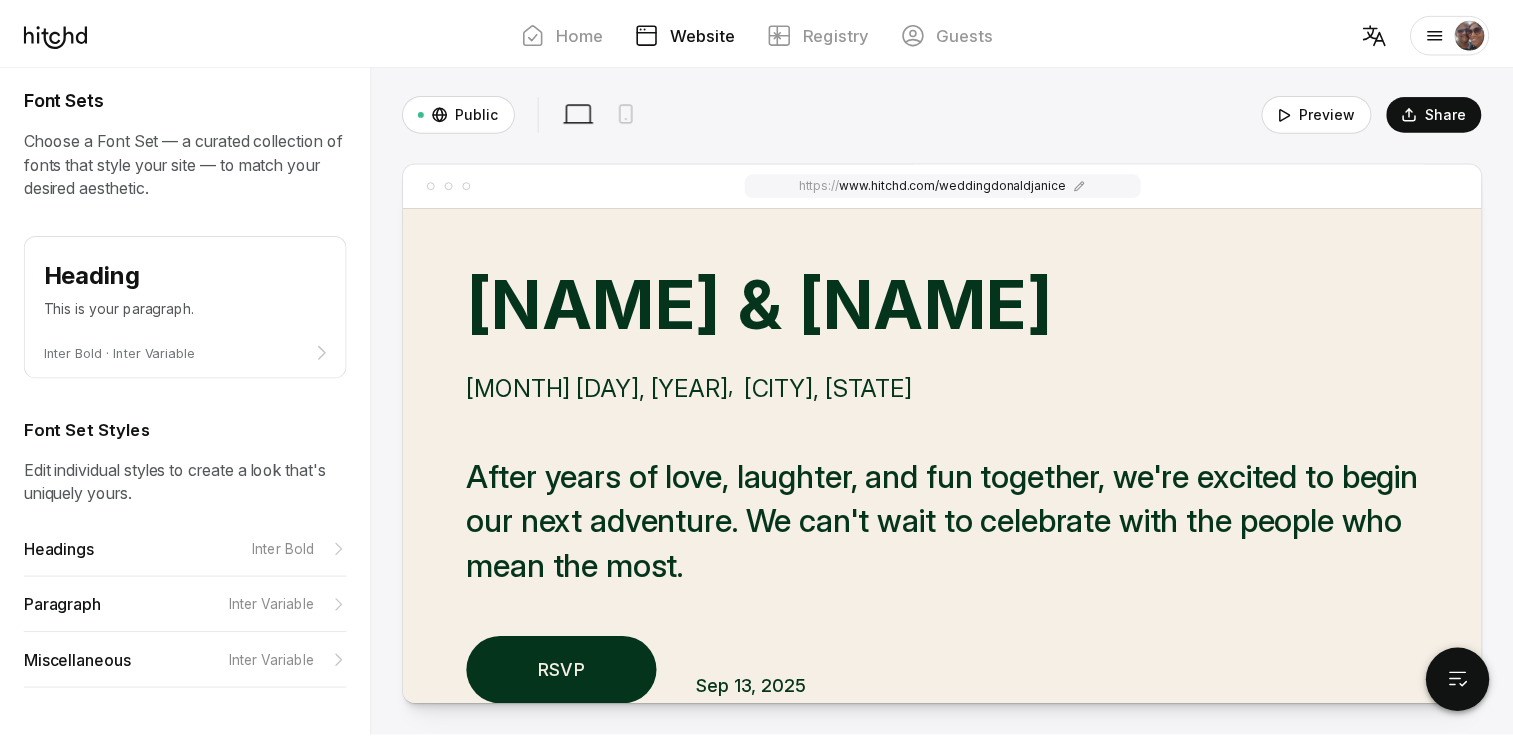 scroll, scrollTop: 0, scrollLeft: 0, axis: both 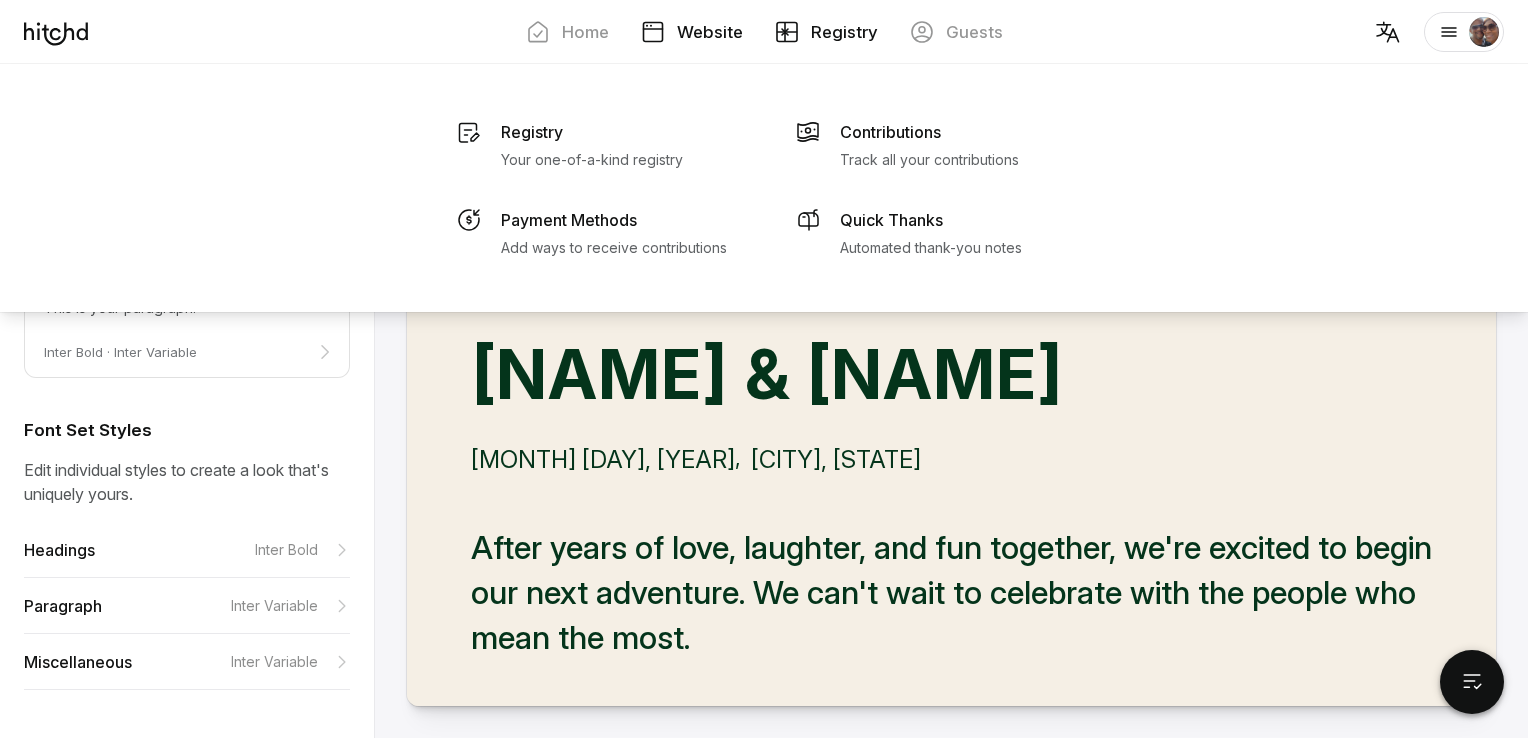 click on "Registry" at bounding box center [826, 32] 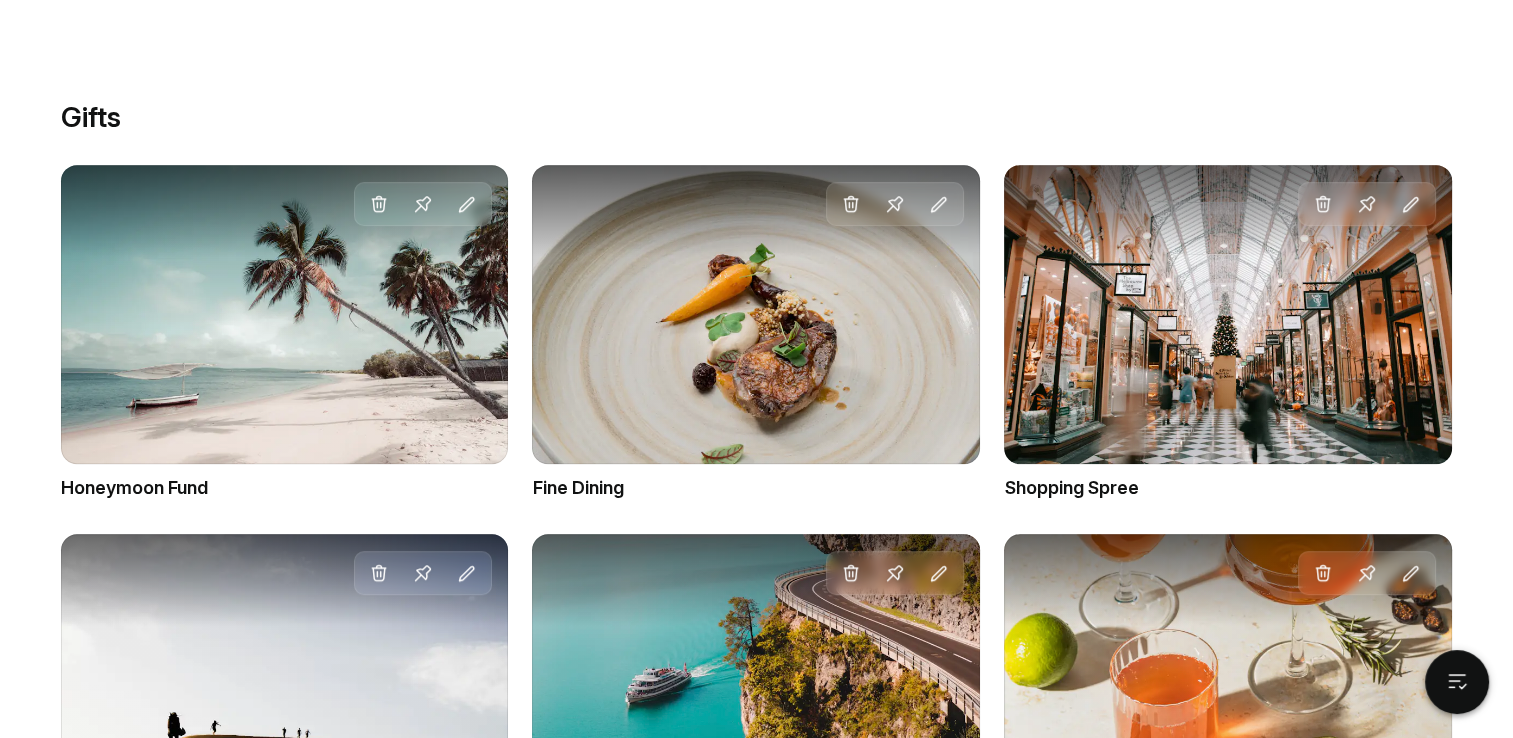 scroll, scrollTop: 1300, scrollLeft: 0, axis: vertical 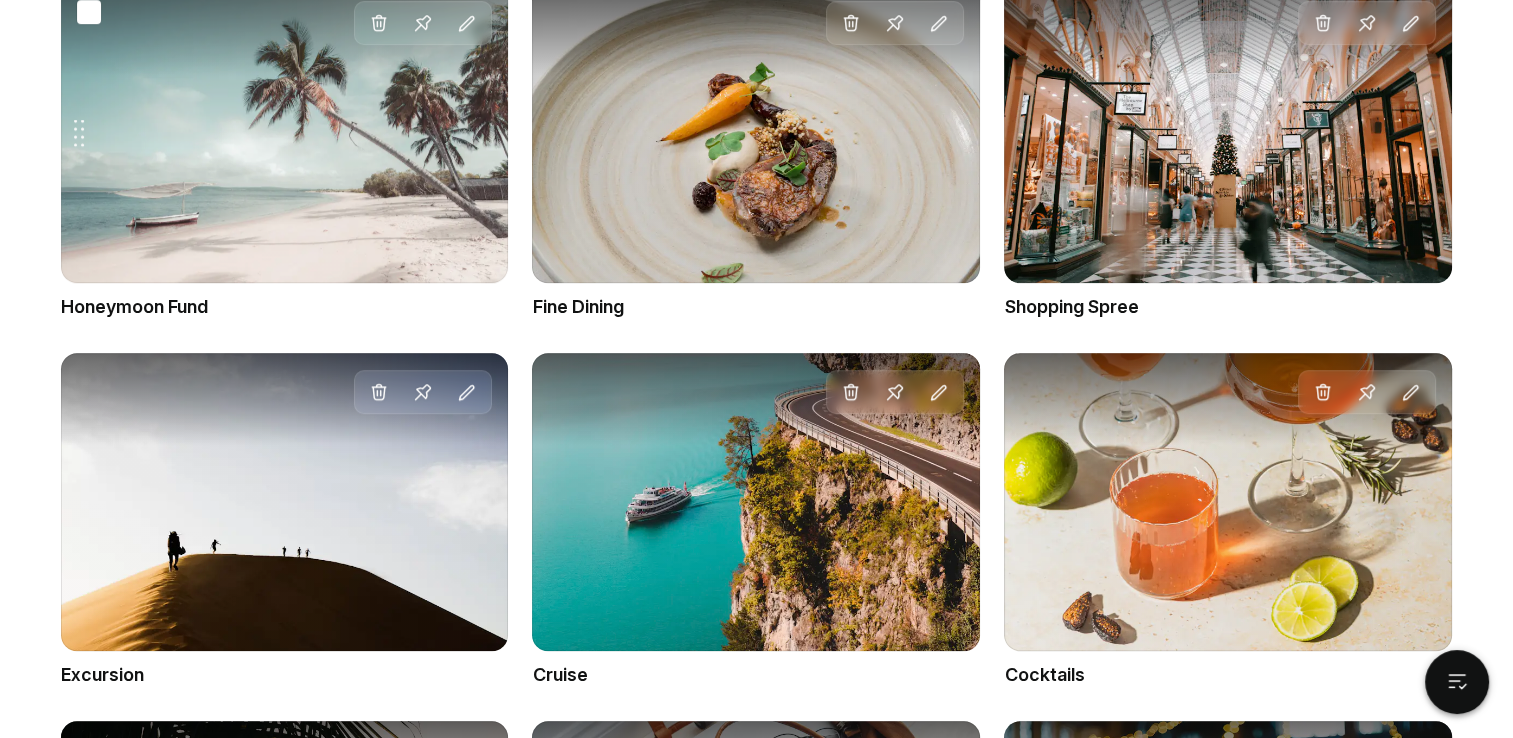 click on "Drag gift
Delete
Pin
Edit" at bounding box center (285, 133) 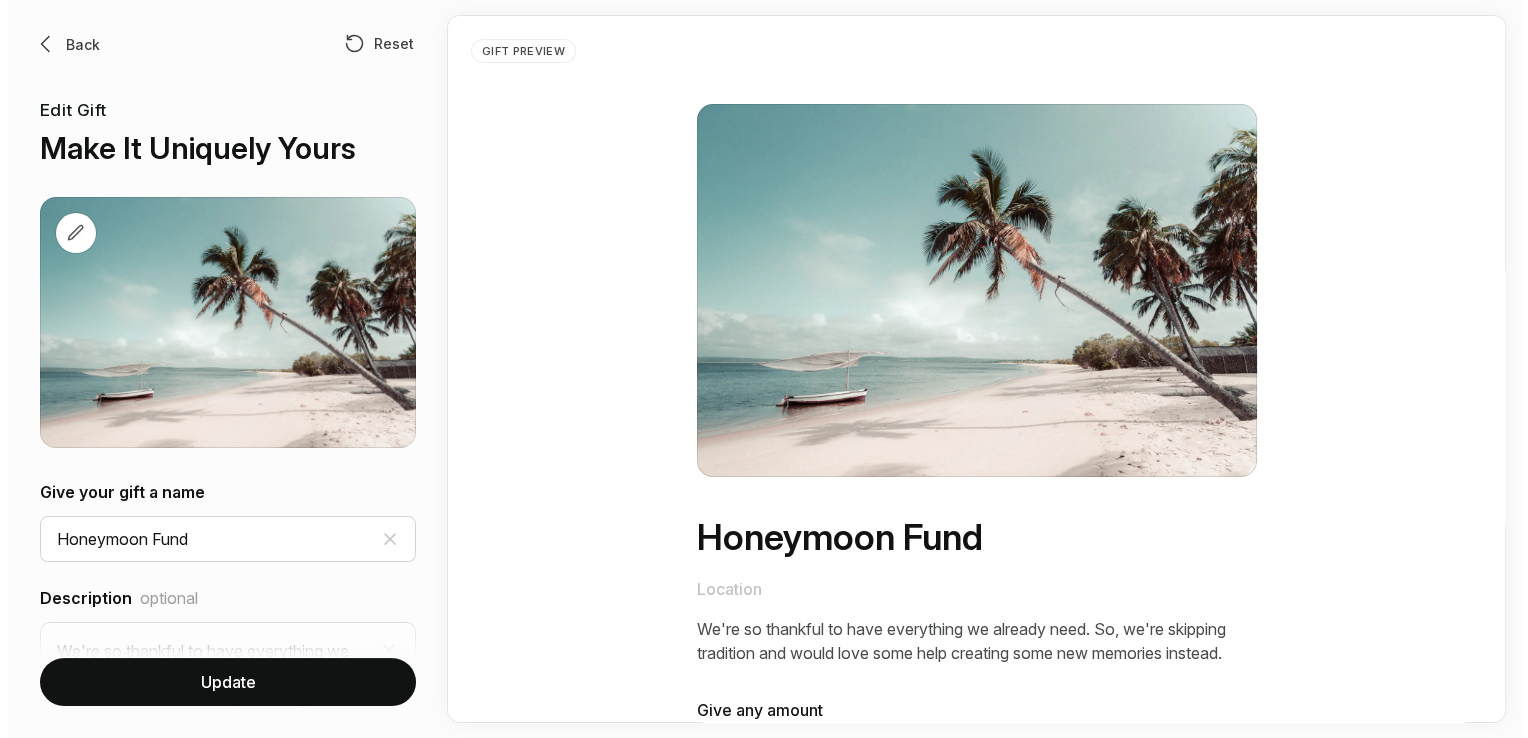 scroll, scrollTop: 0, scrollLeft: 0, axis: both 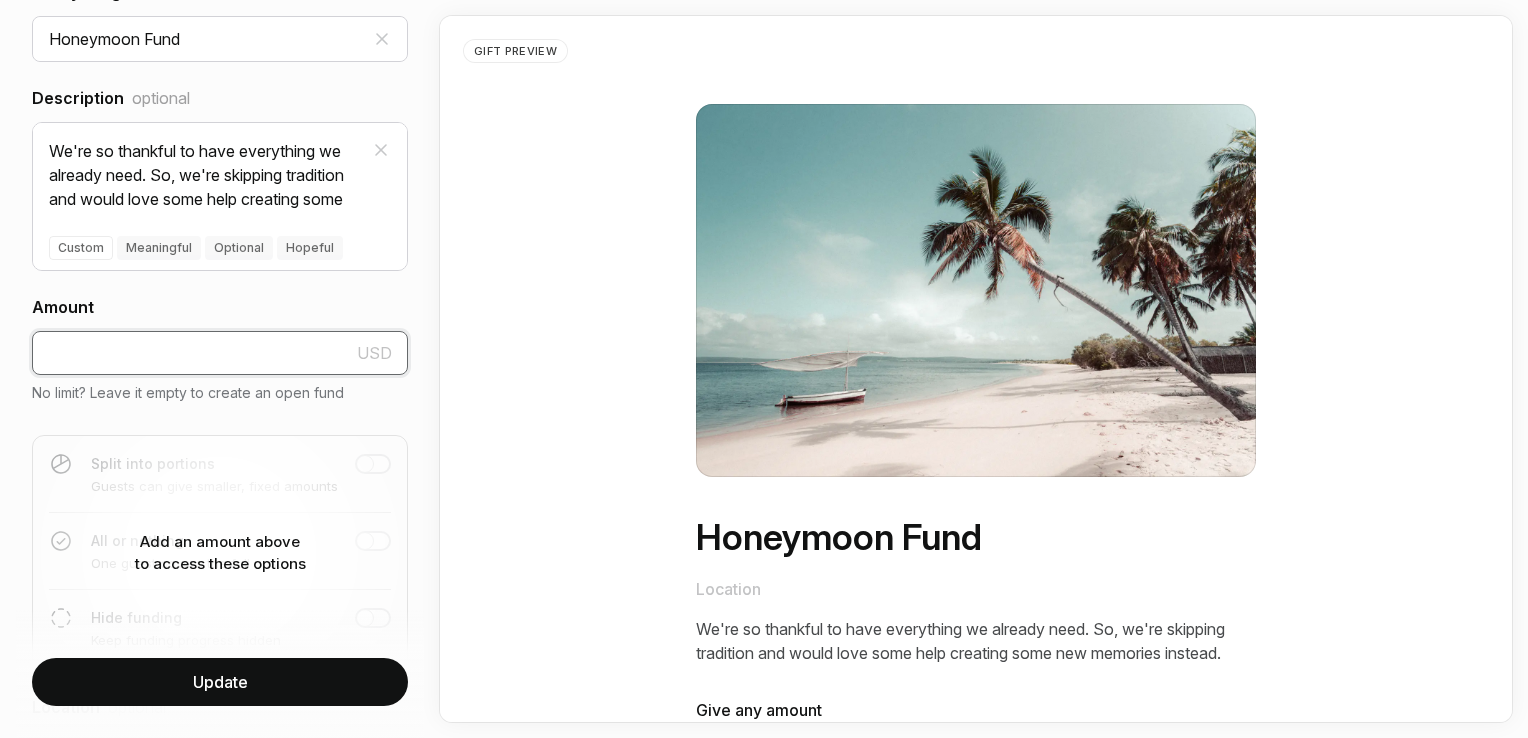 click at bounding box center [220, 353] 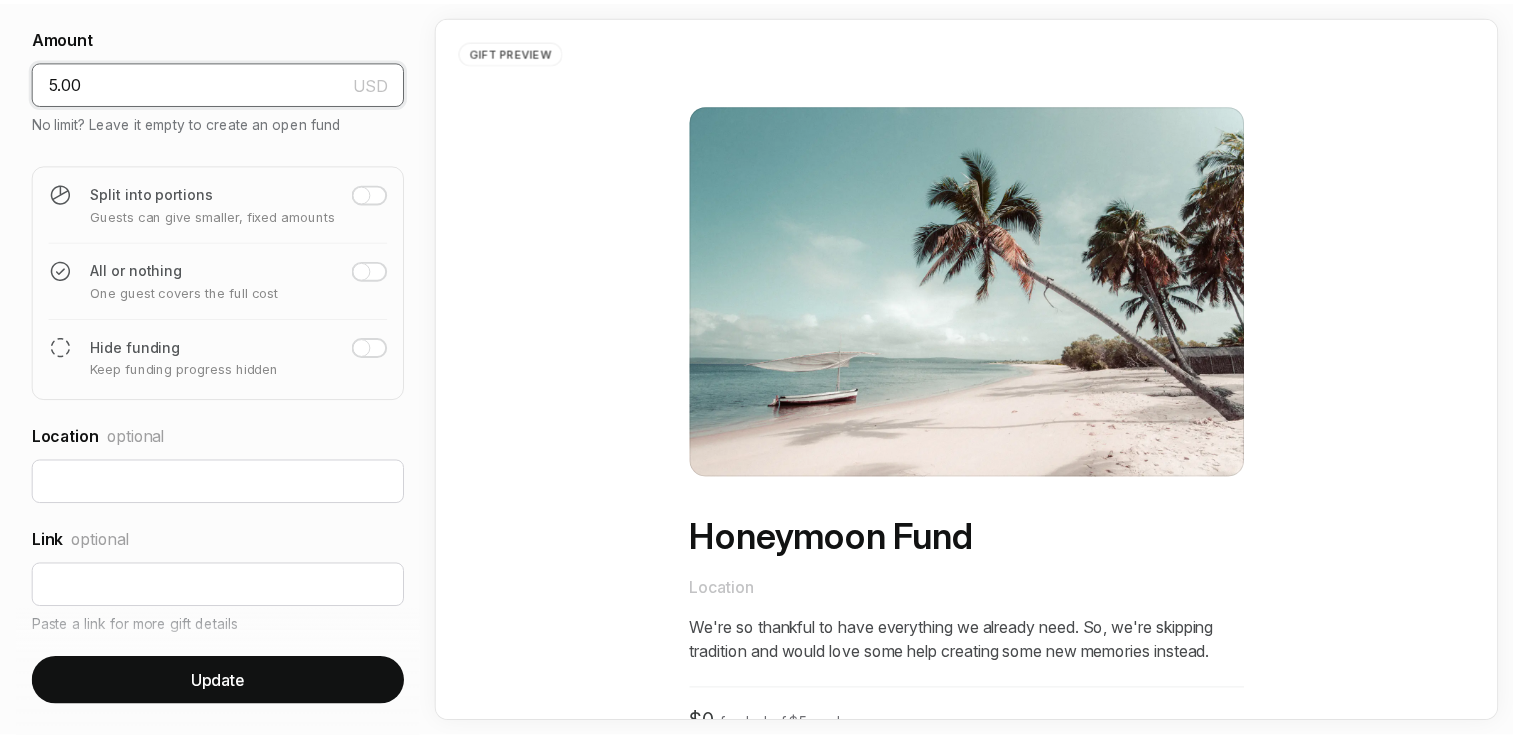 scroll, scrollTop: 780, scrollLeft: 0, axis: vertical 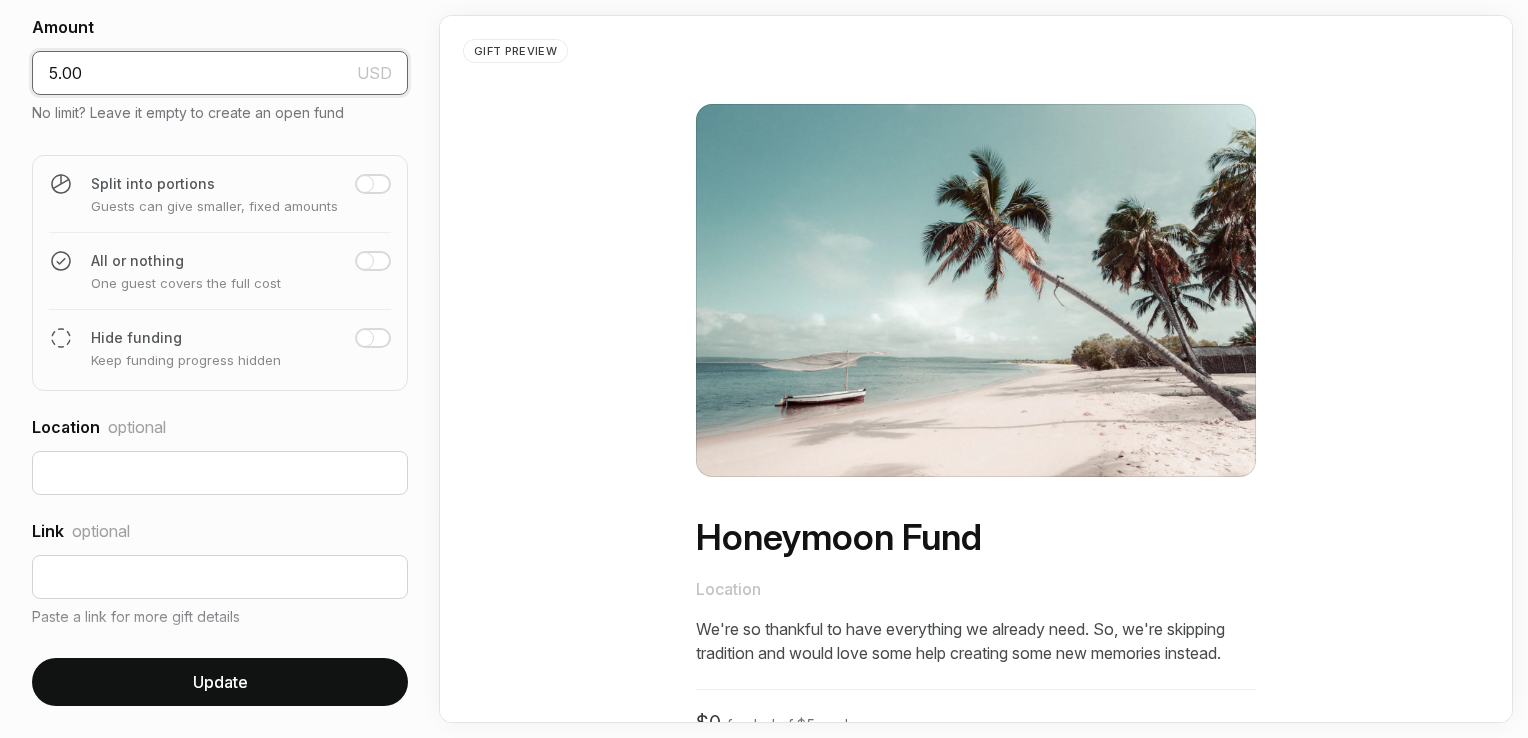 type on "5.00" 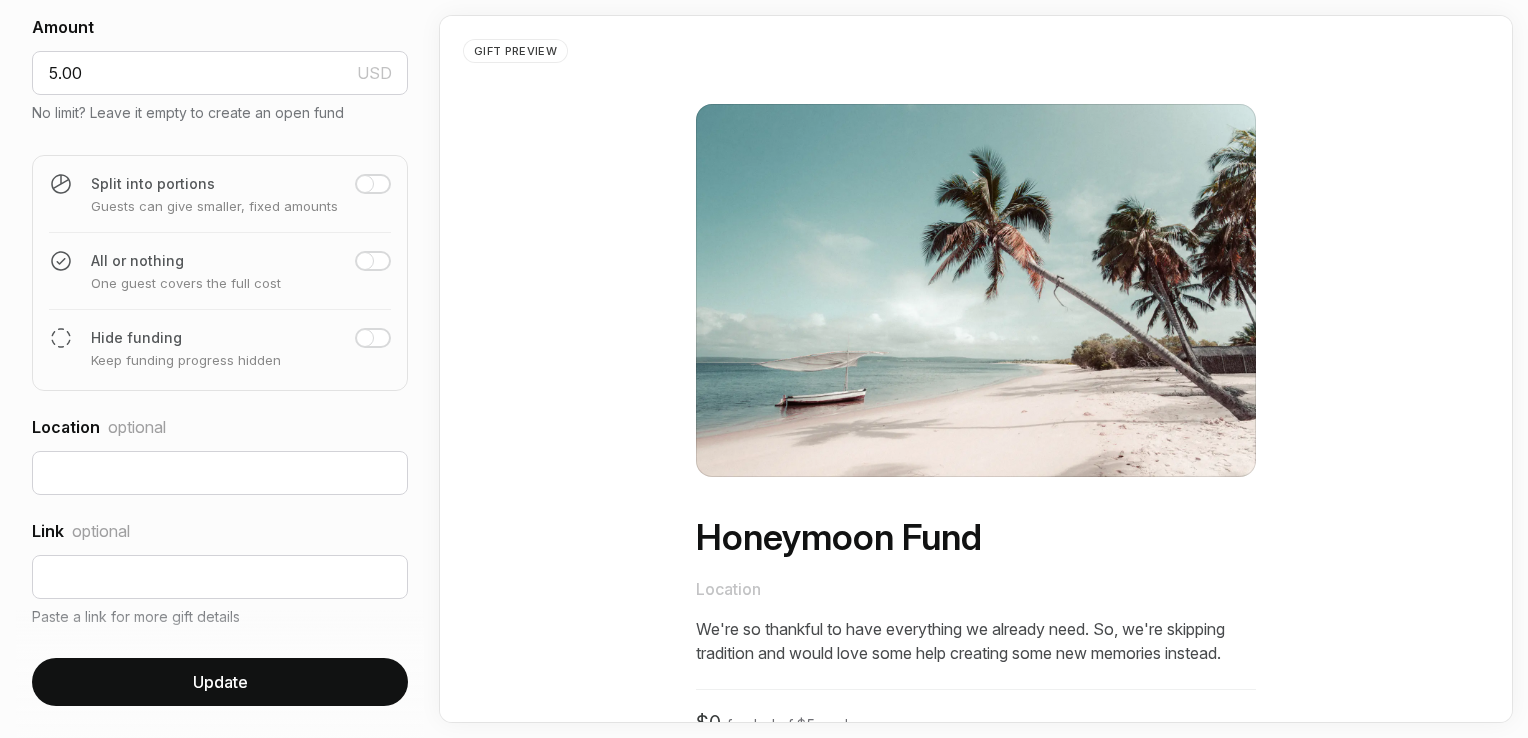 click on "Update" at bounding box center [220, 682] 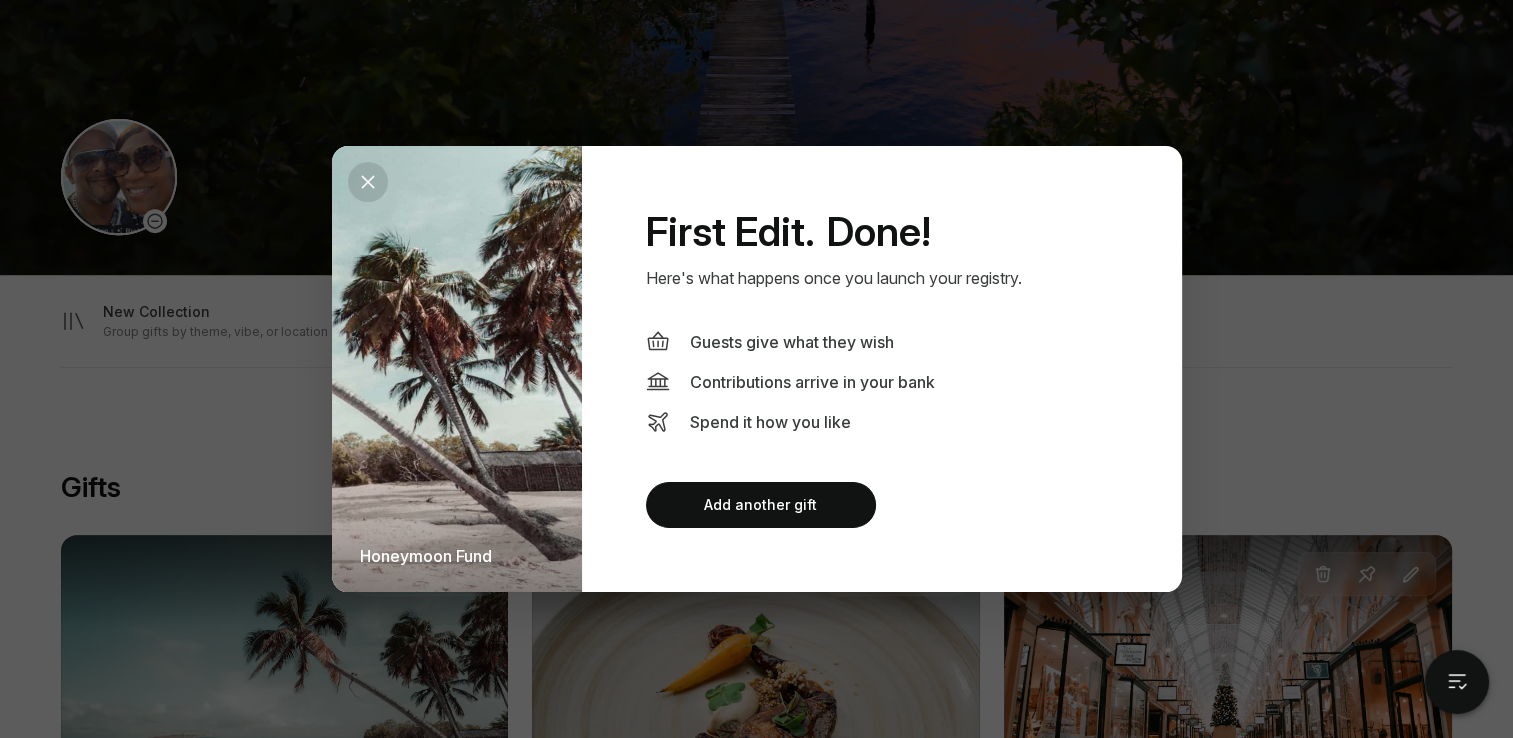 scroll, scrollTop: 600, scrollLeft: 0, axis: vertical 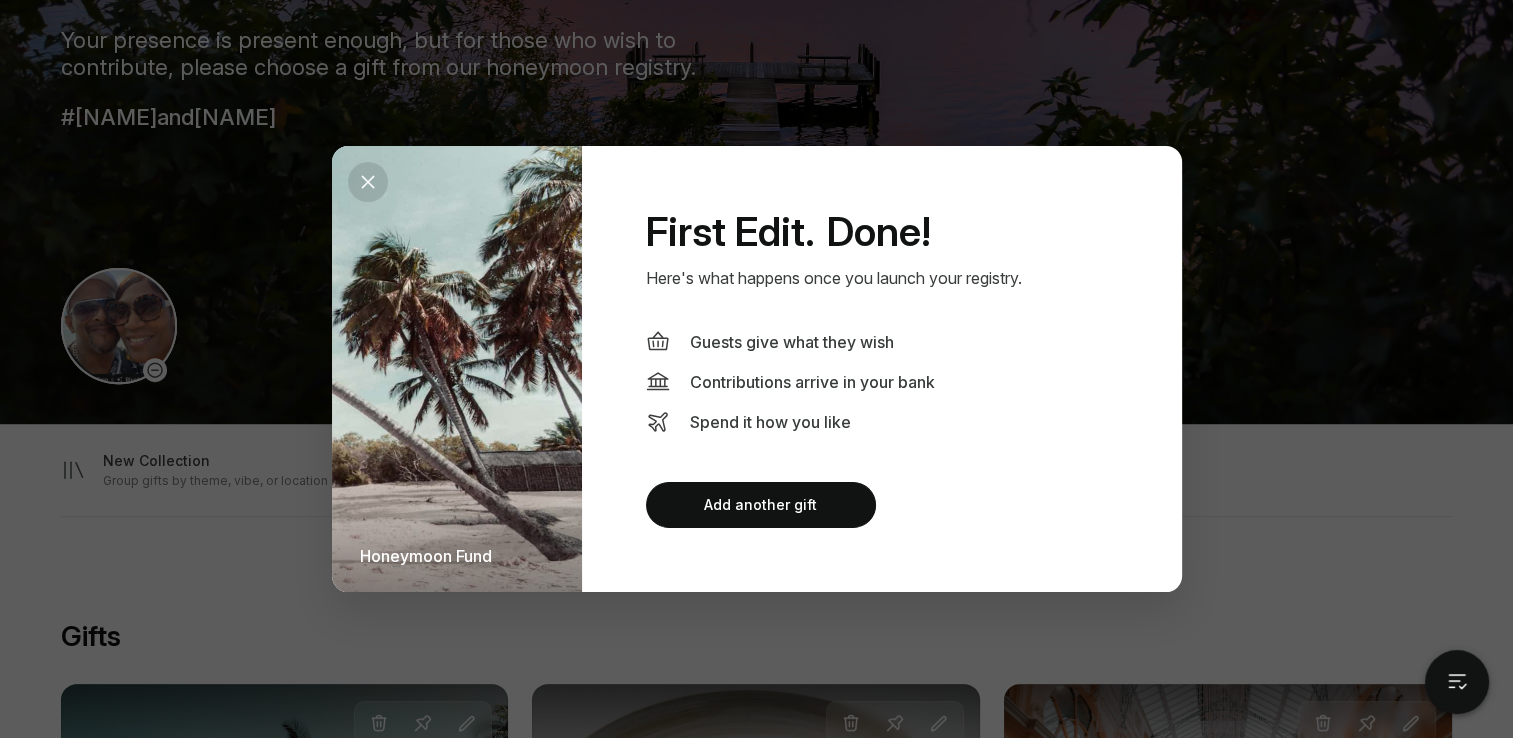click at bounding box center [368, 182] 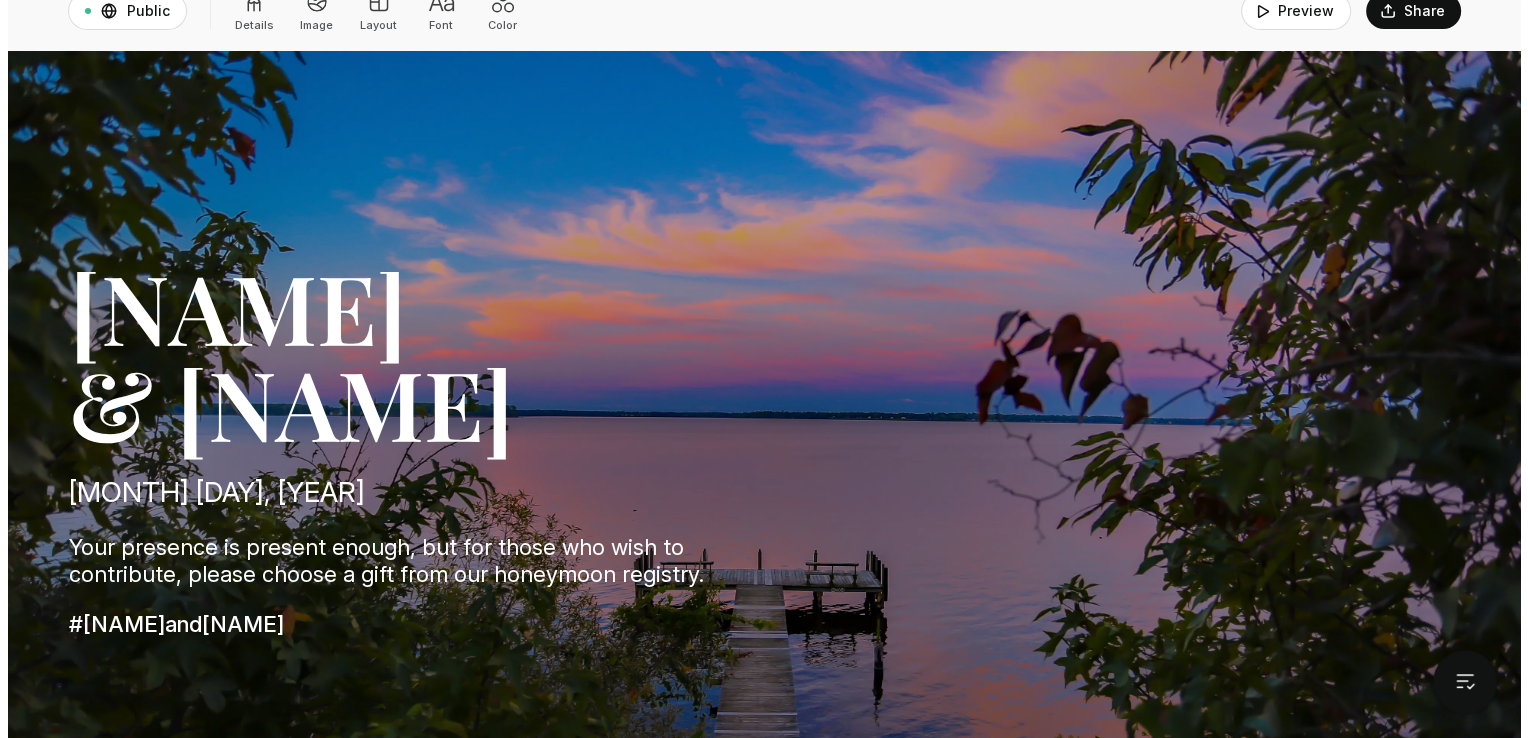 scroll, scrollTop: 0, scrollLeft: 0, axis: both 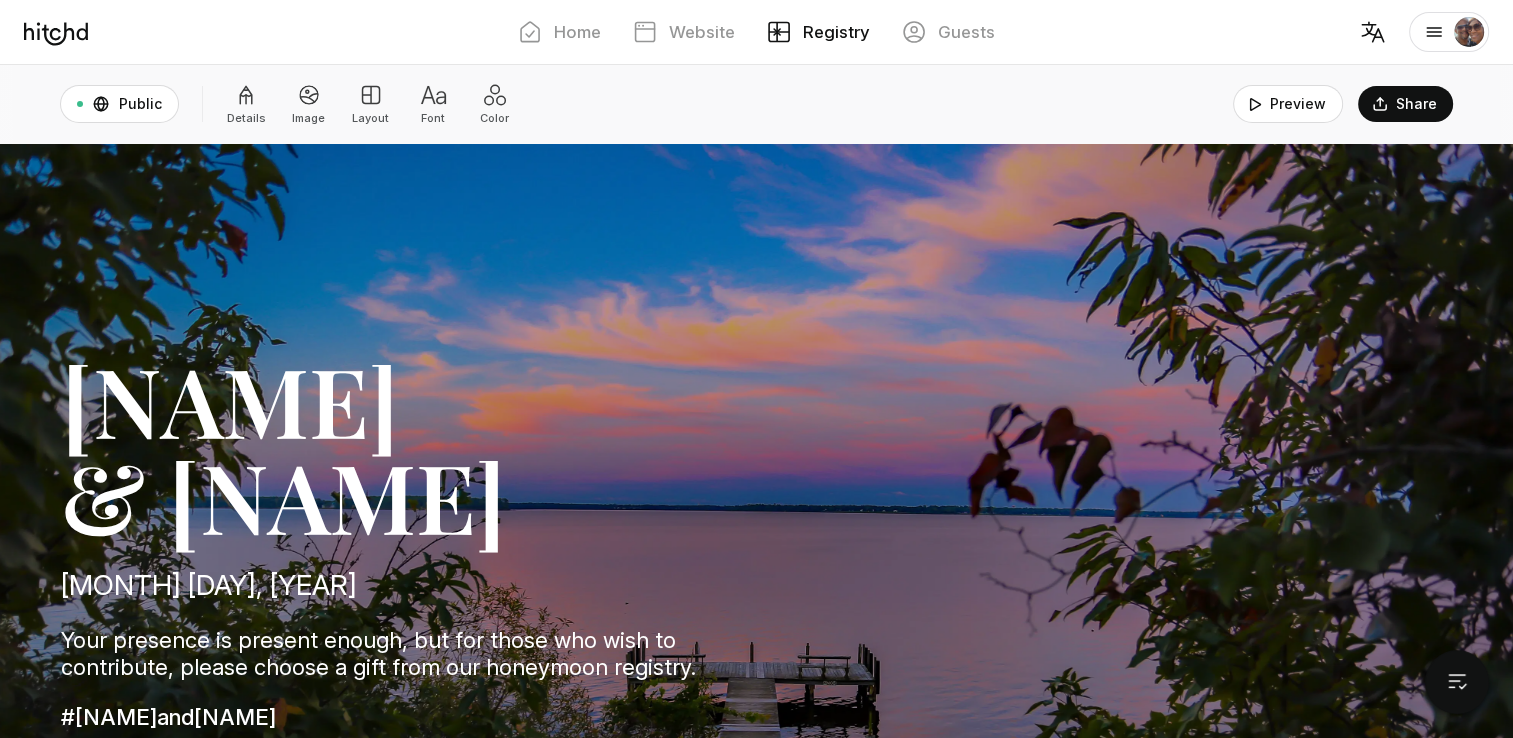 click on "Font" at bounding box center [246, 118] 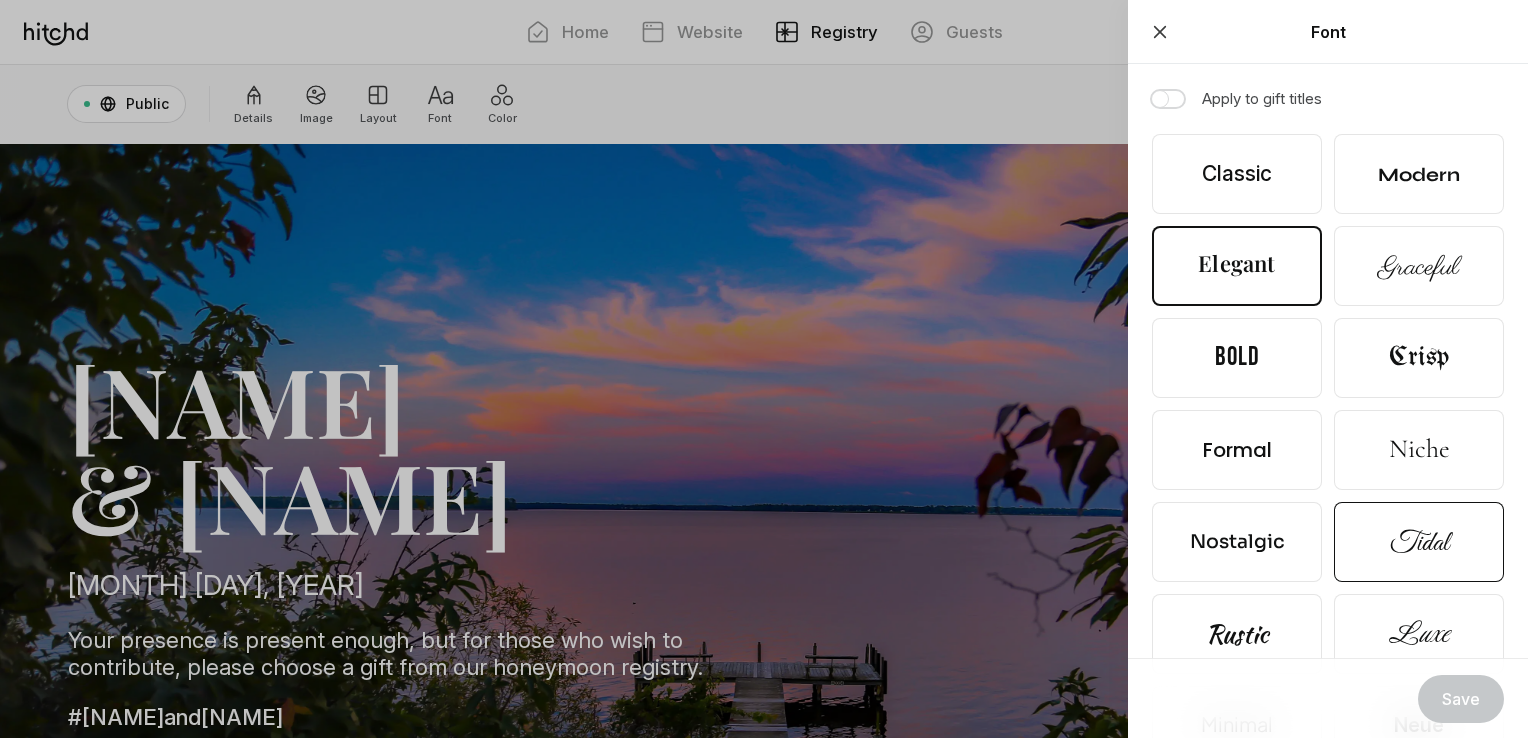 click at bounding box center [1237, 174] 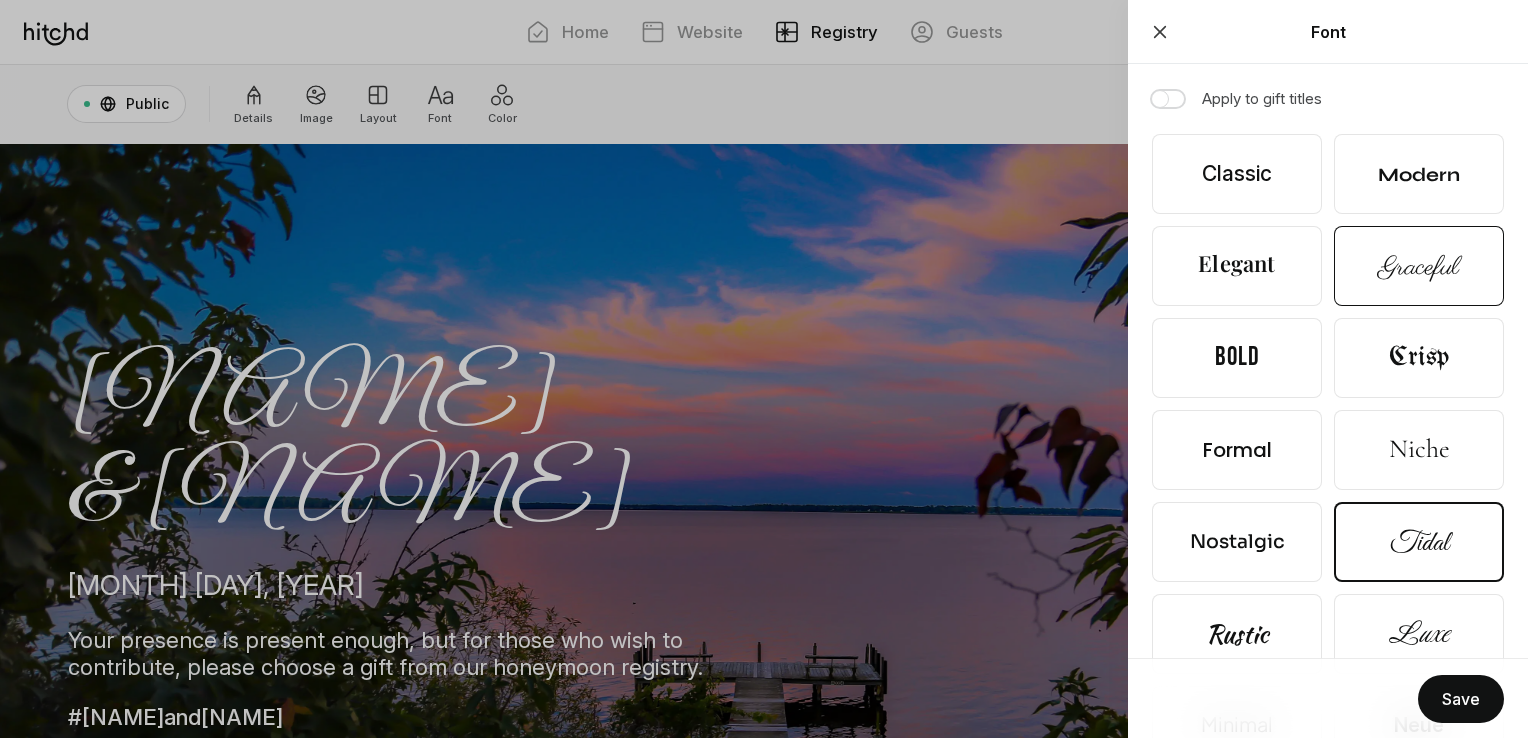click at bounding box center [1237, 174] 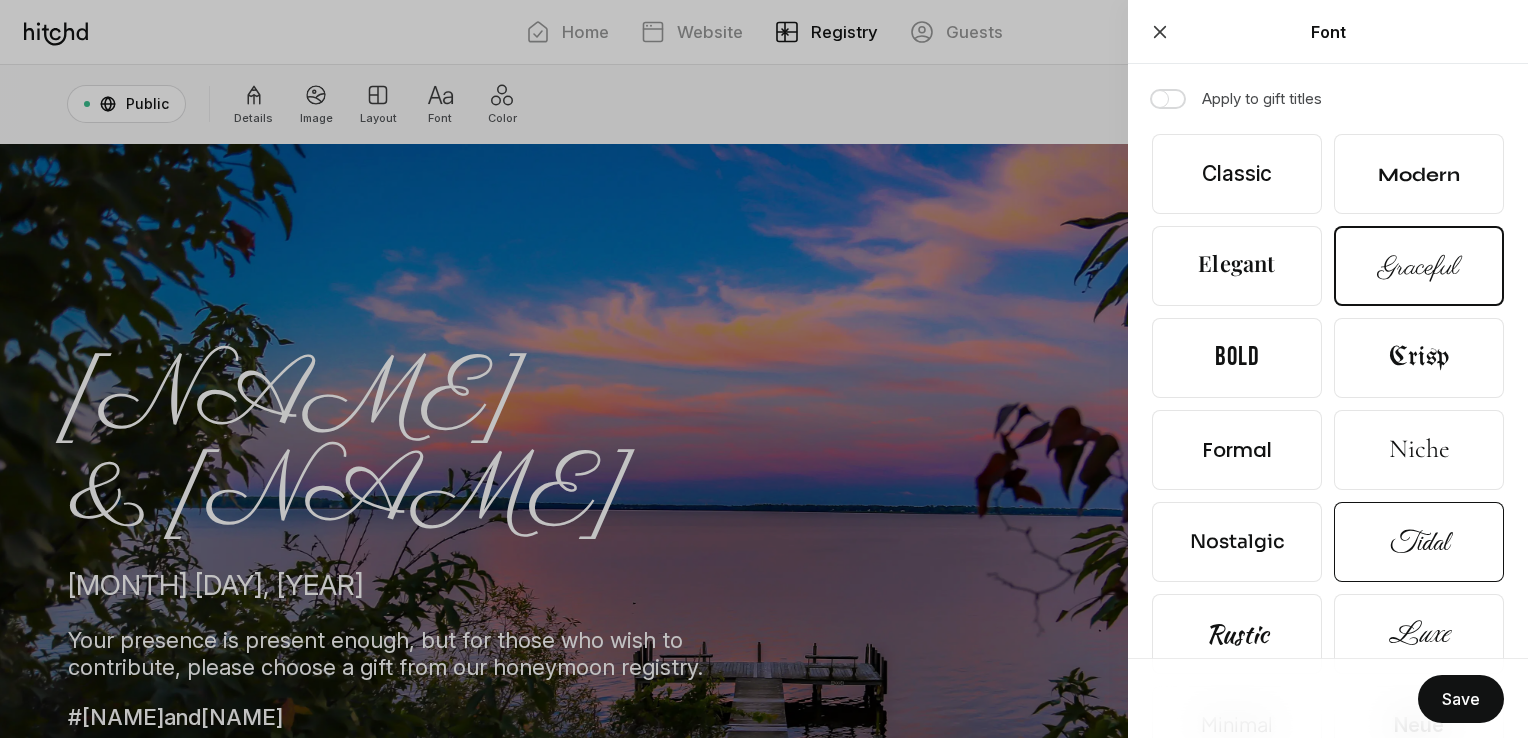 click at bounding box center (1237, 174) 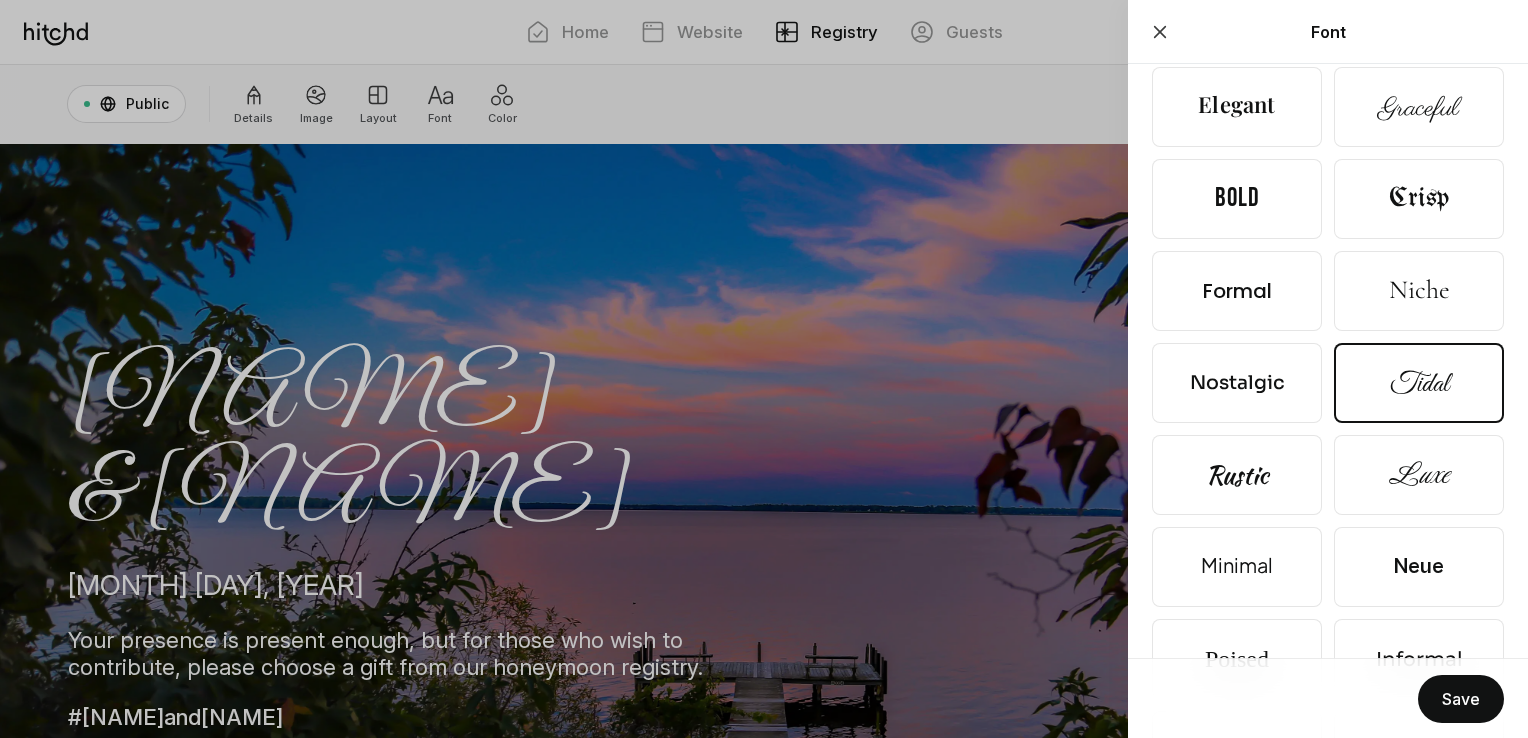scroll, scrollTop: 200, scrollLeft: 0, axis: vertical 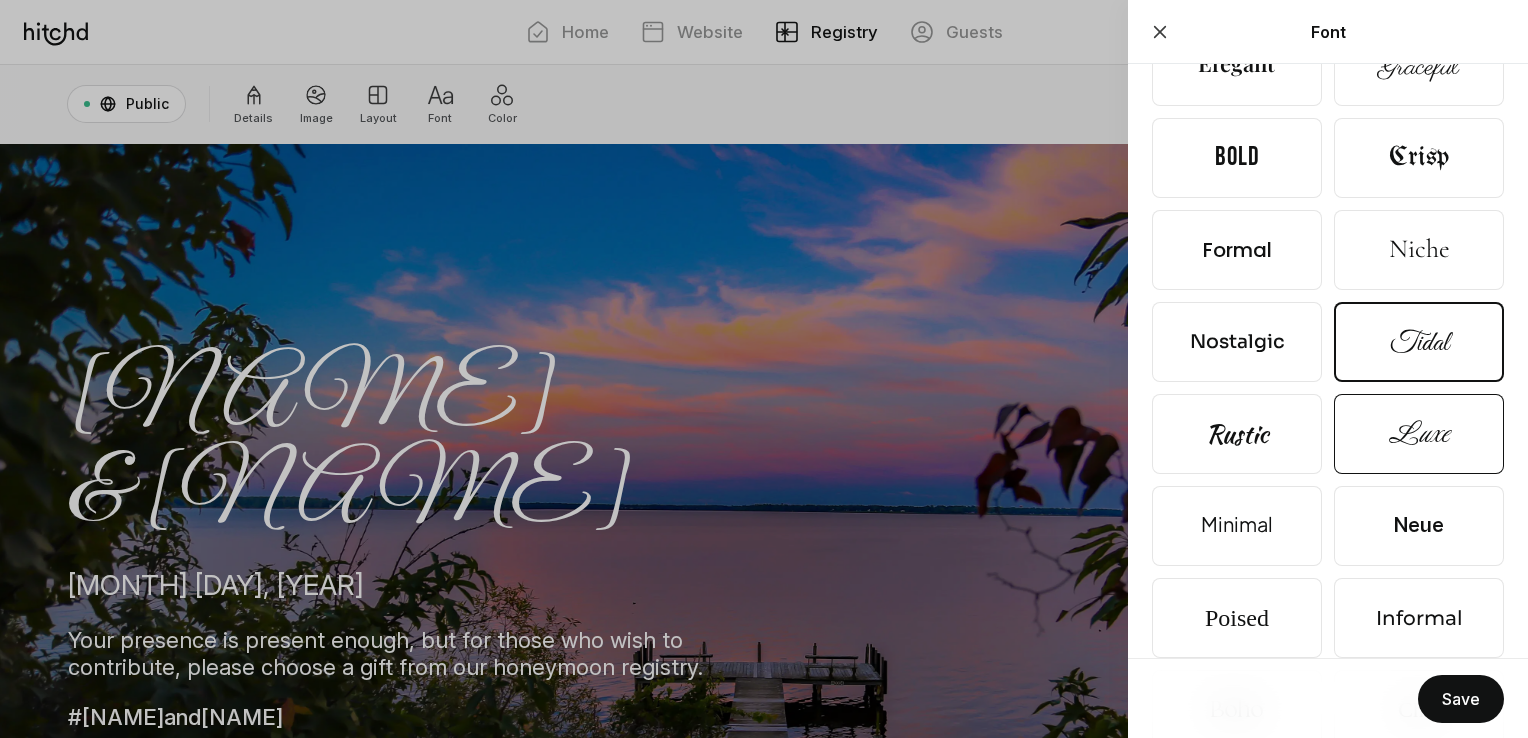 click at bounding box center [1237, -26] 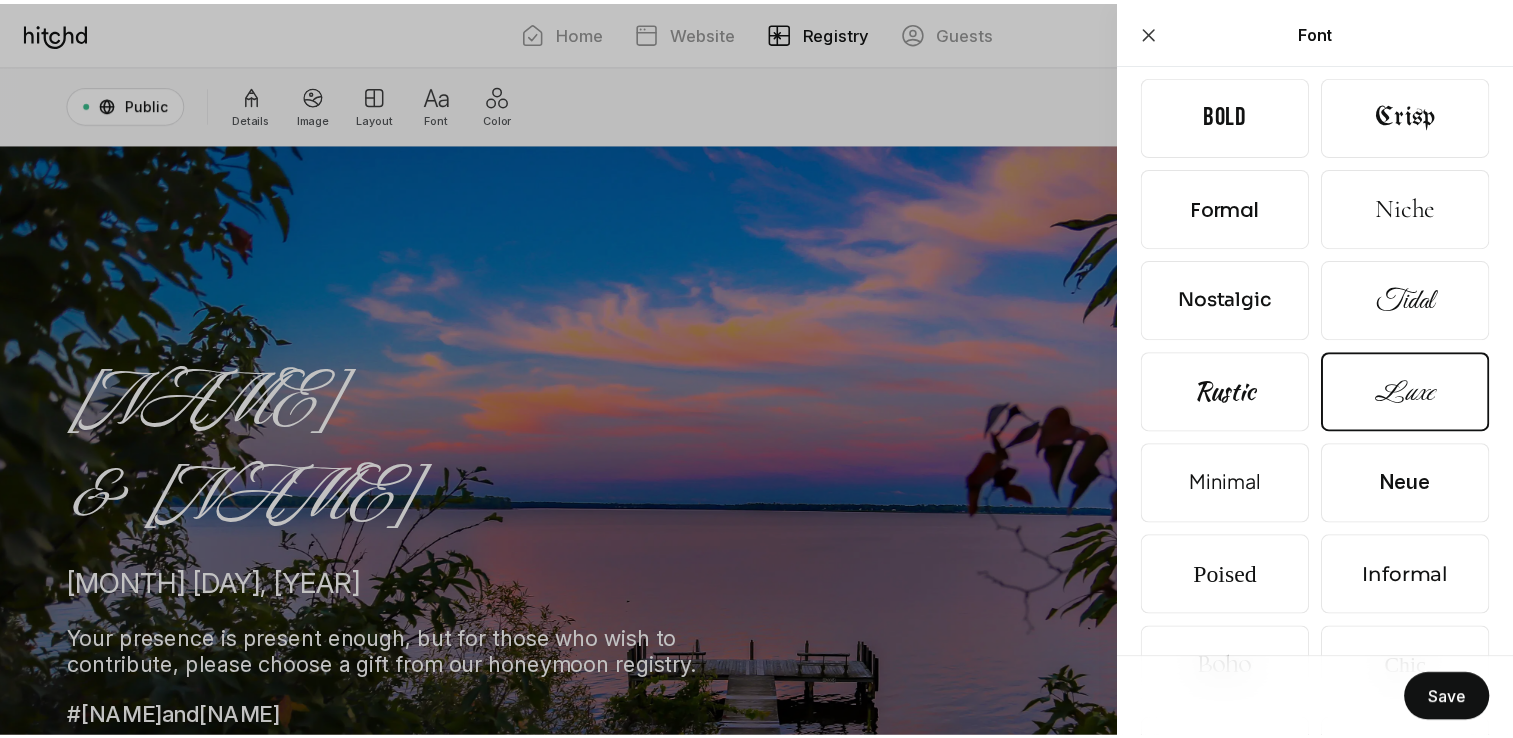 scroll, scrollTop: 200, scrollLeft: 0, axis: vertical 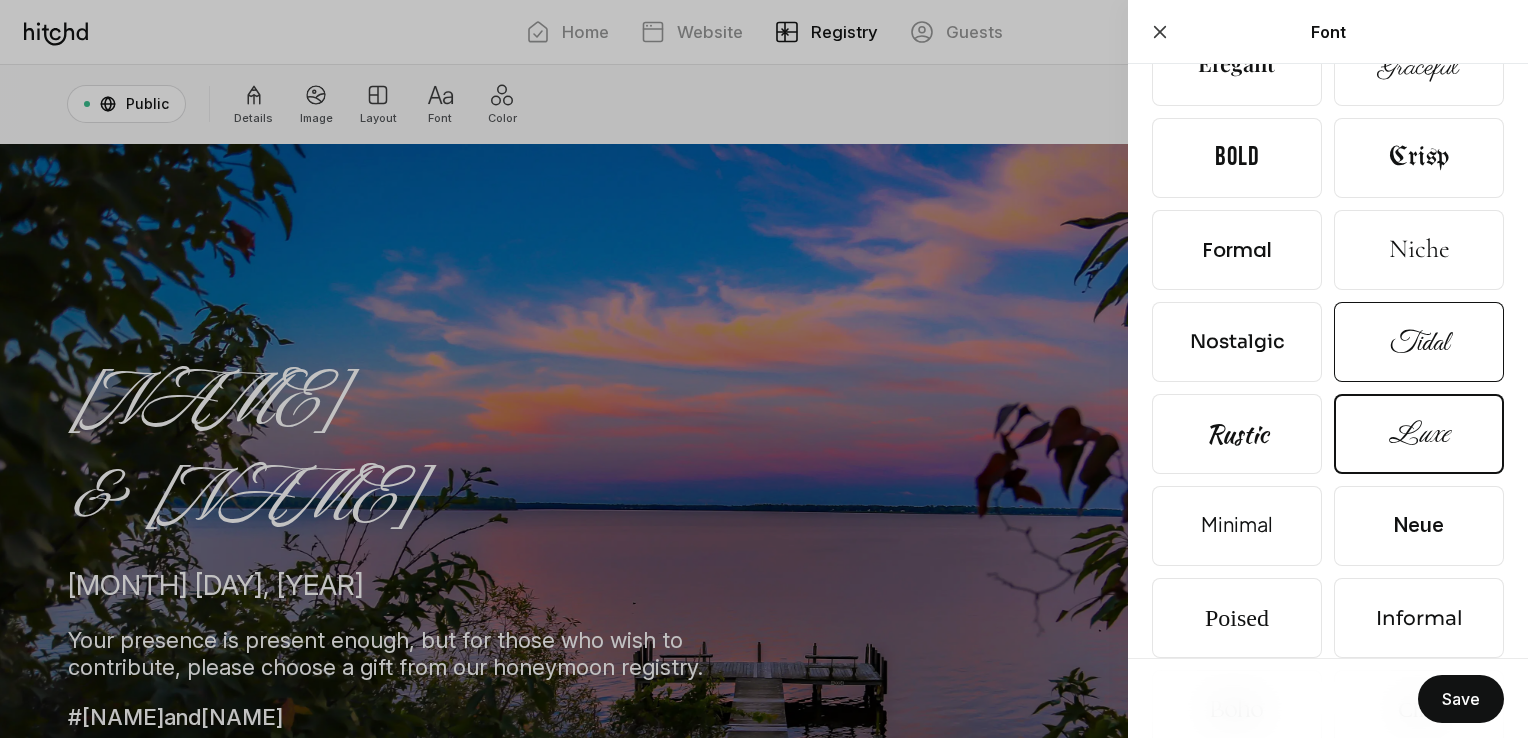 click at bounding box center (1237, -26) 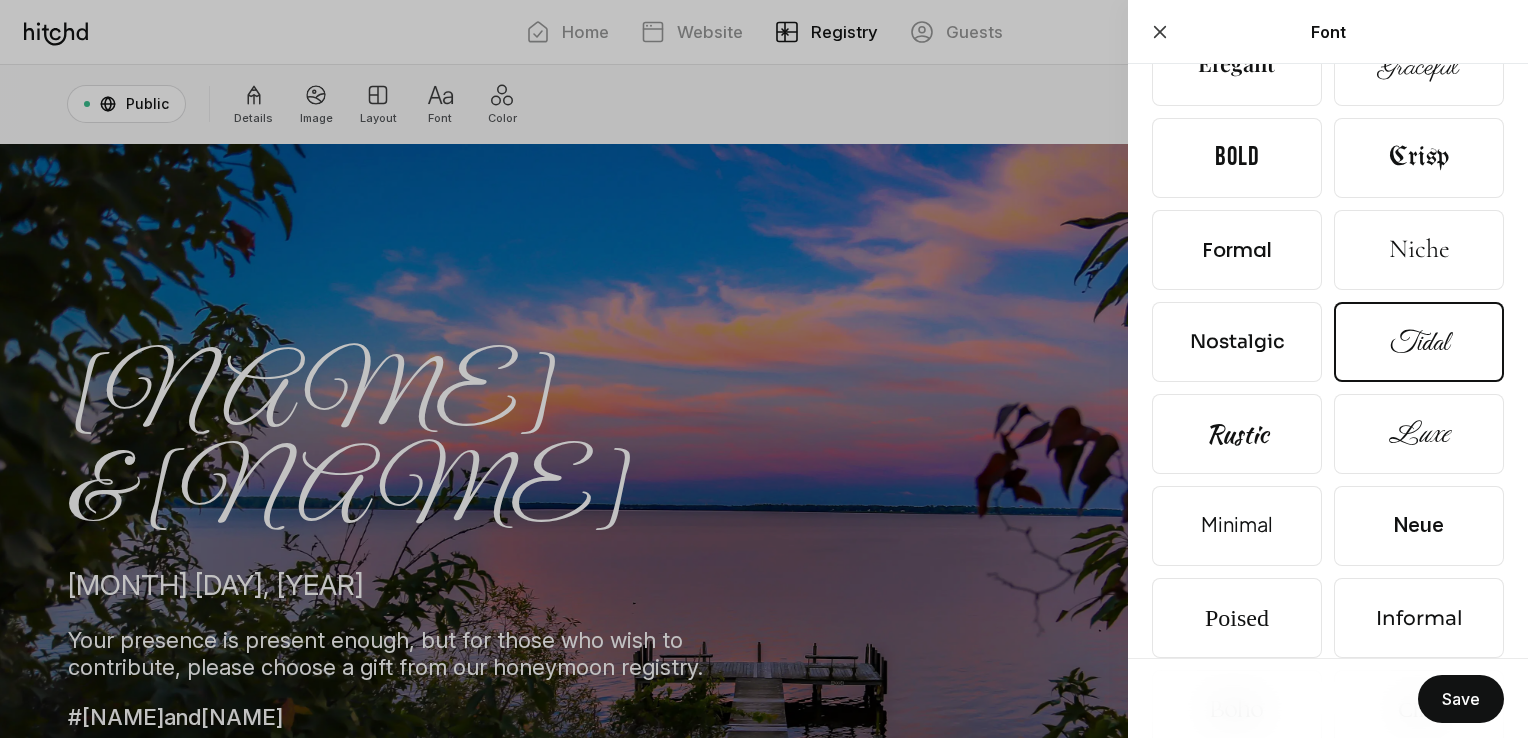 click on "Save" at bounding box center [1461, 699] 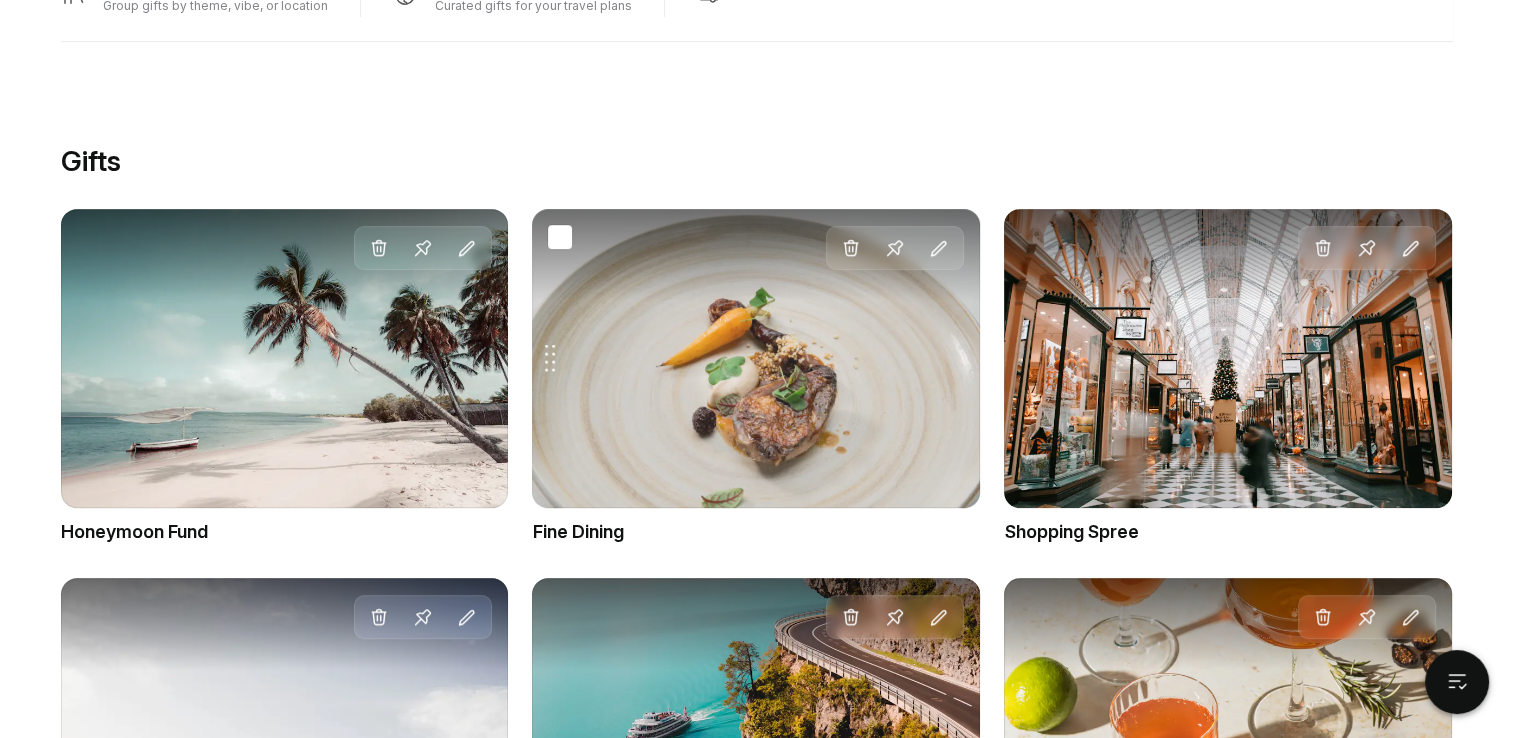 scroll, scrollTop: 1001, scrollLeft: 0, axis: vertical 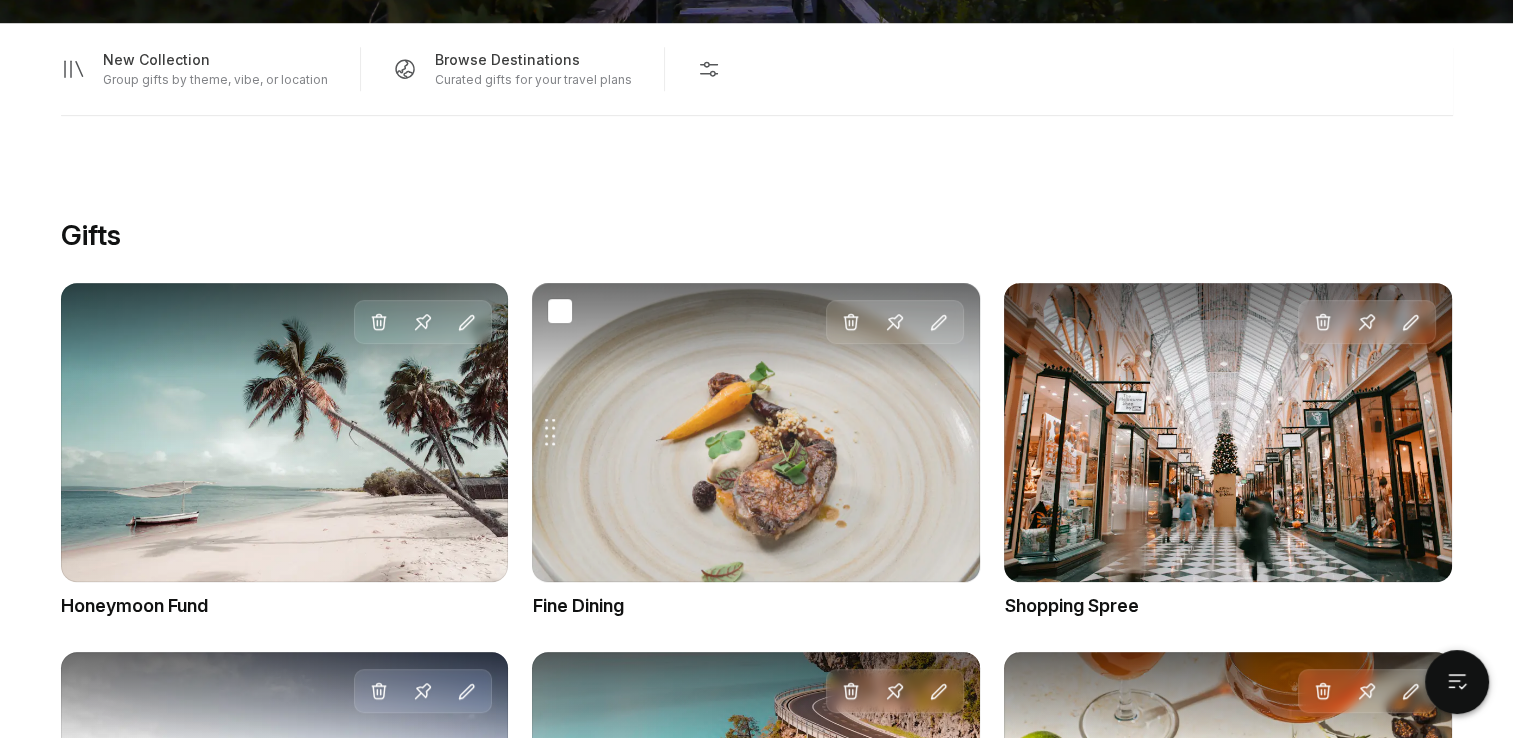 click on "Drag gift
Delete
Pin
Edit" at bounding box center [756, 432] 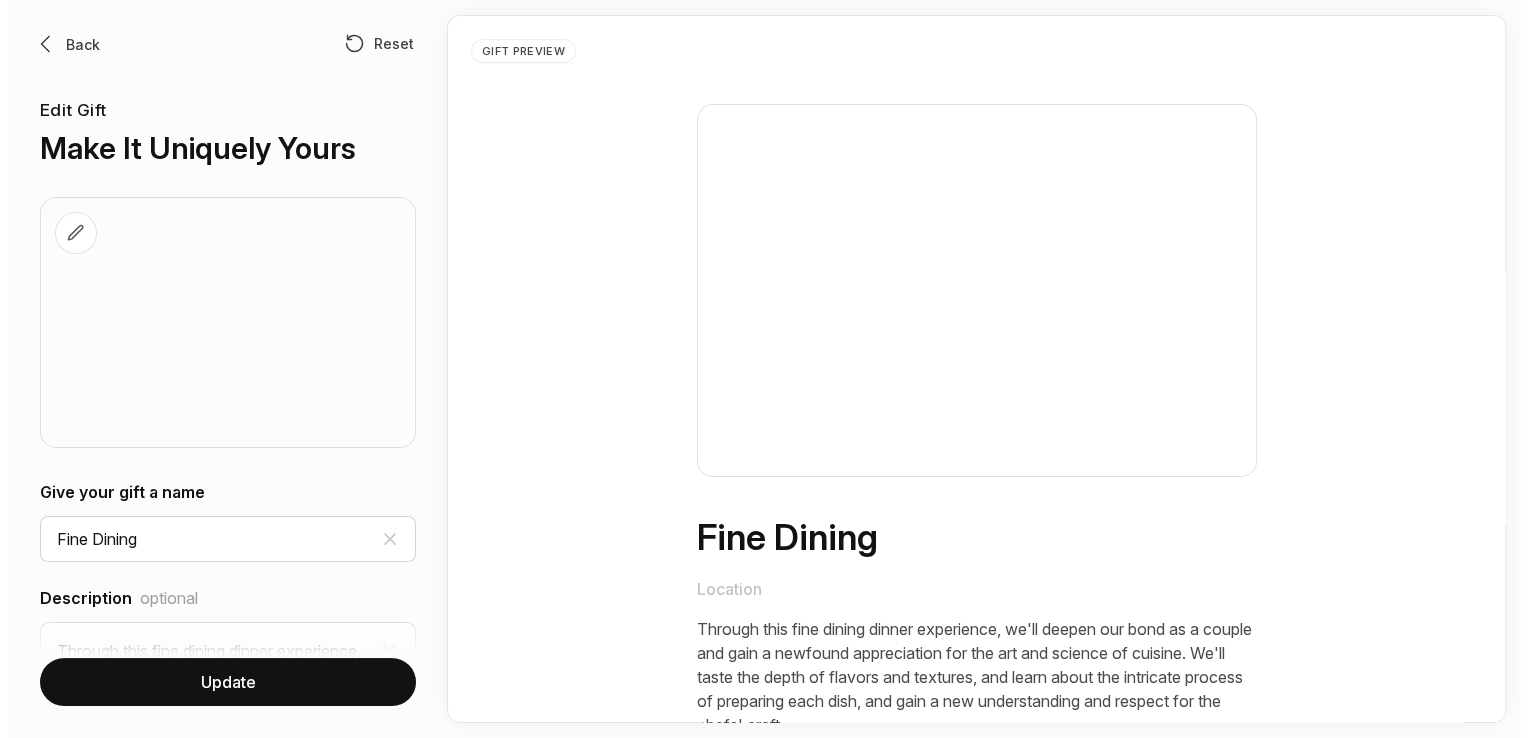 scroll, scrollTop: 0, scrollLeft: 0, axis: both 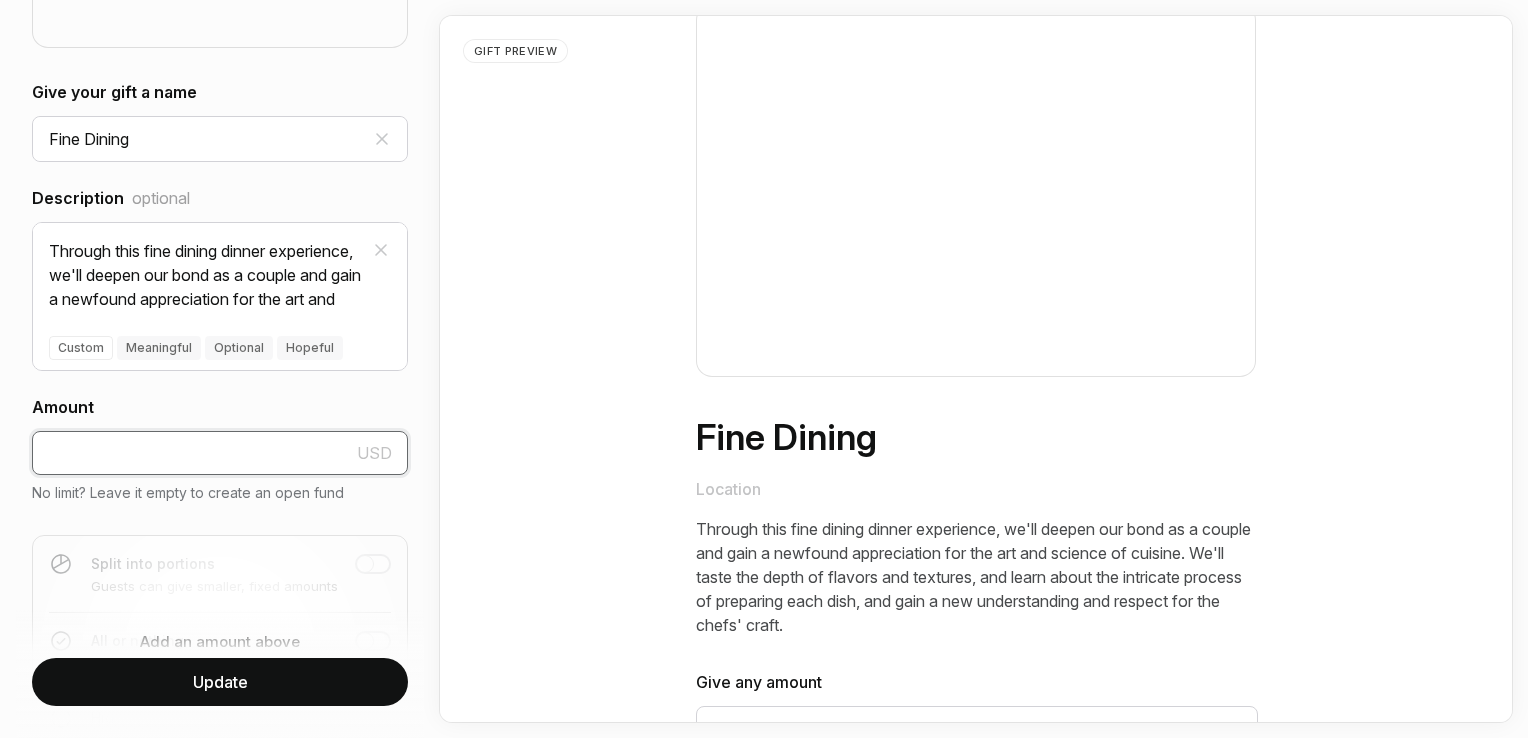 click at bounding box center [220, 453] 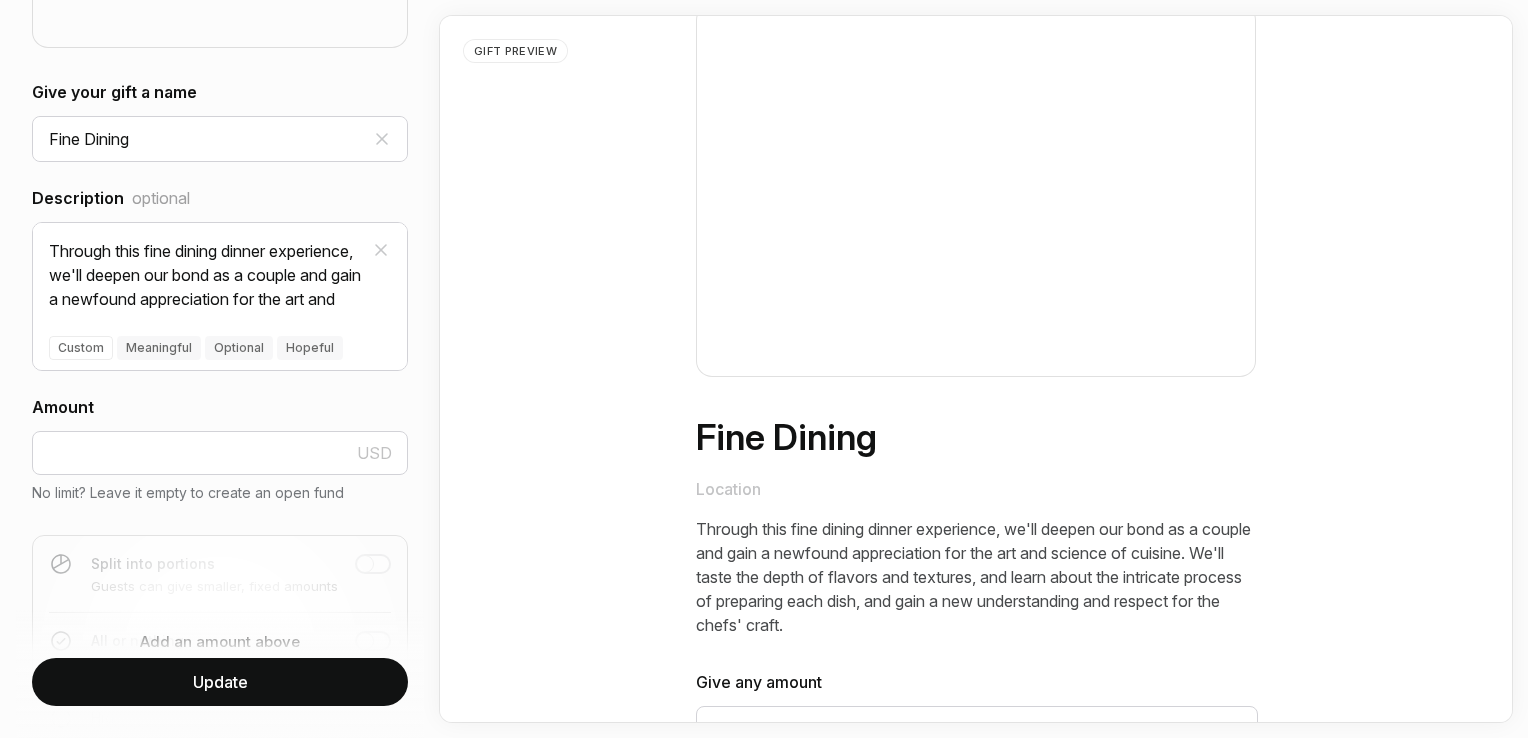 click on "Gift Preview" at bounding box center [976, 369] 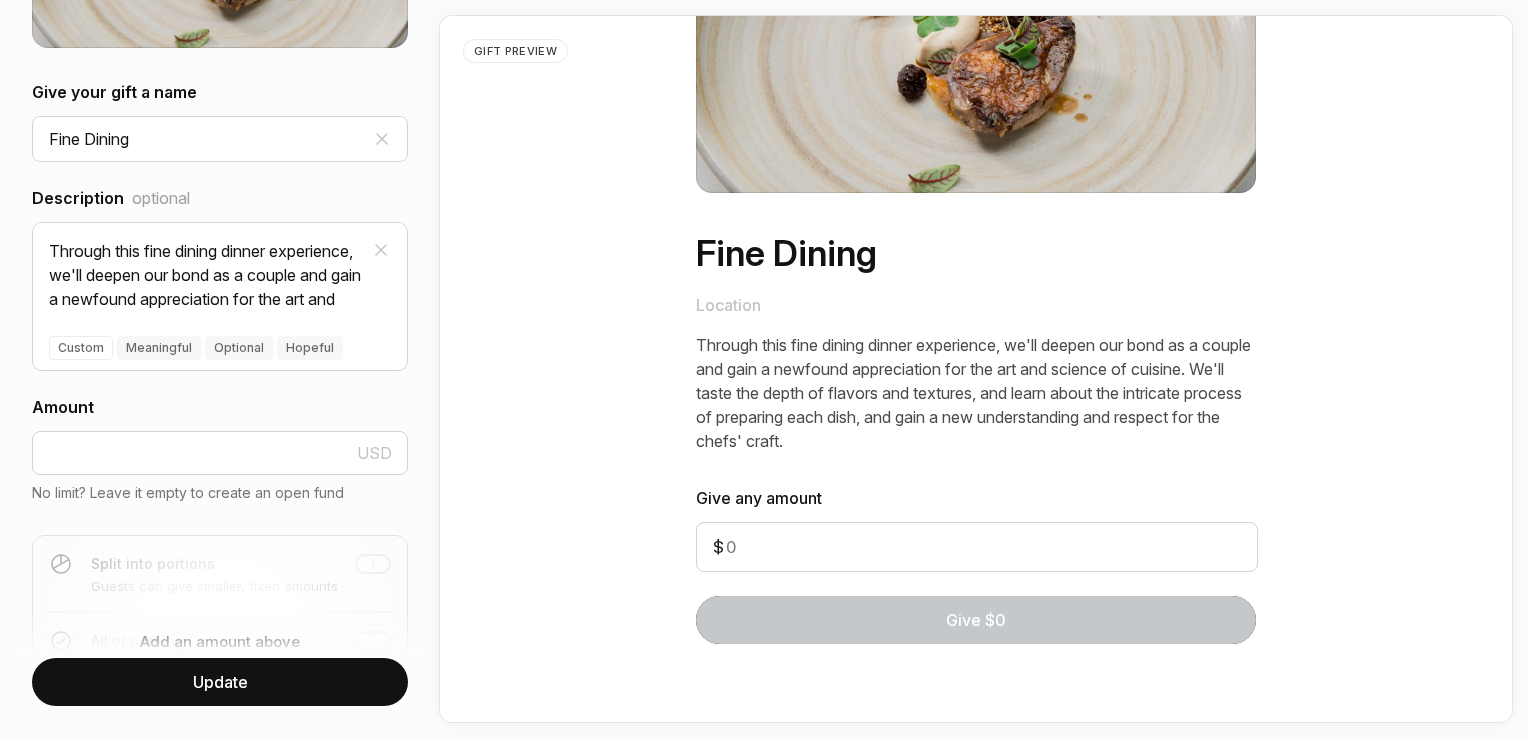 scroll, scrollTop: 293, scrollLeft: 0, axis: vertical 